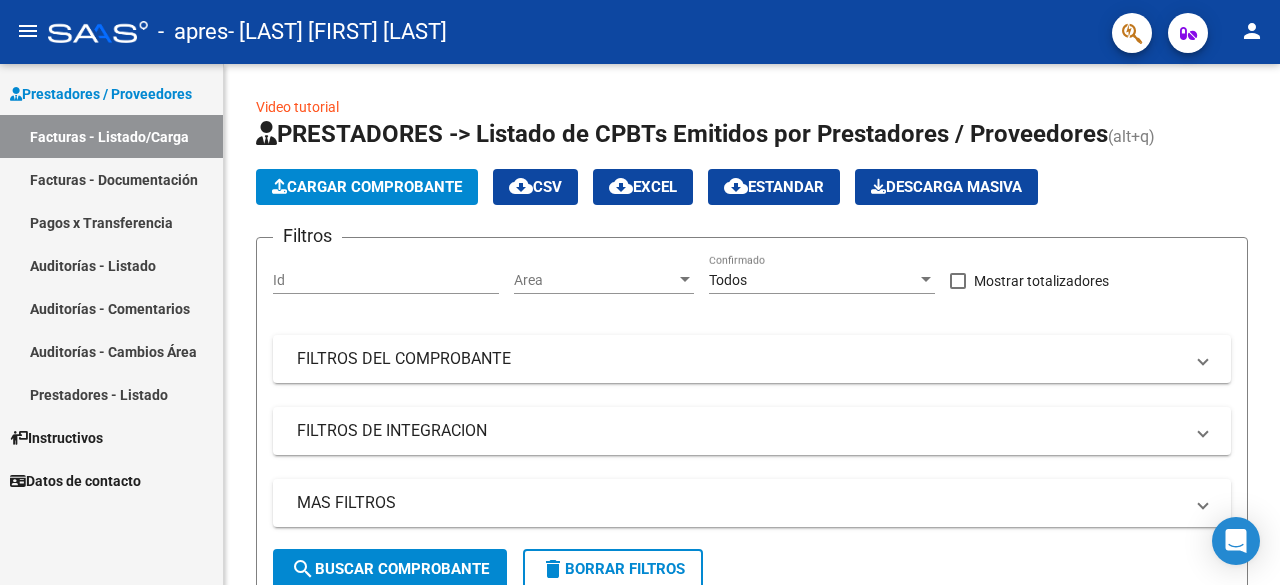 scroll, scrollTop: 0, scrollLeft: 0, axis: both 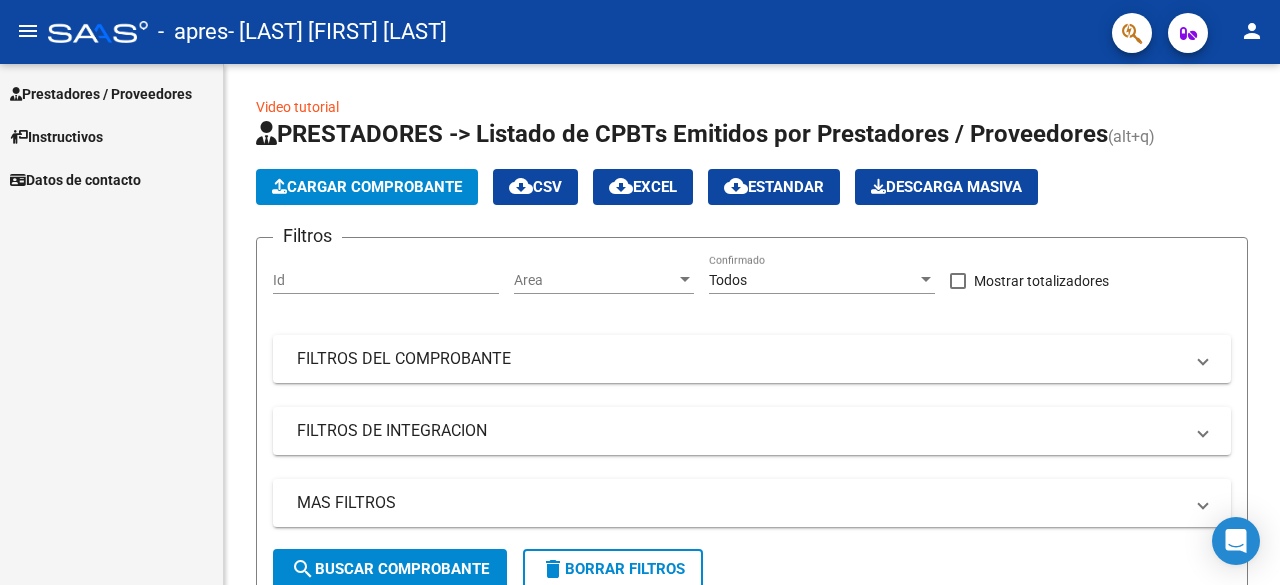 click on "Prestadores / Proveedores" at bounding box center [101, 94] 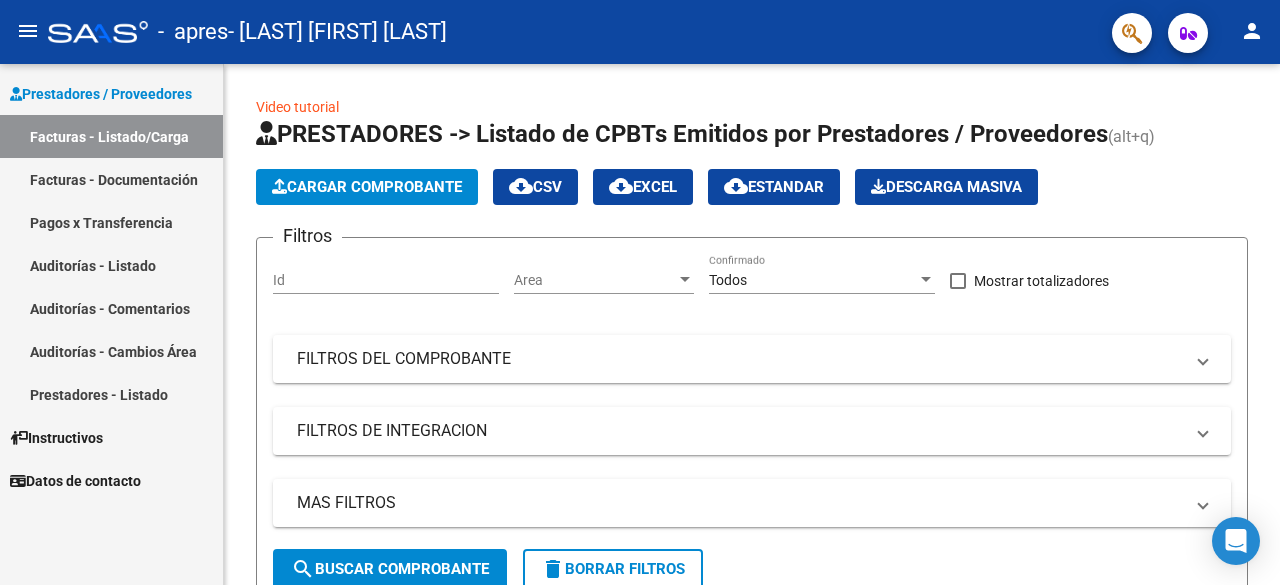 click on "Facturas - Listado/Carga" at bounding box center (111, 136) 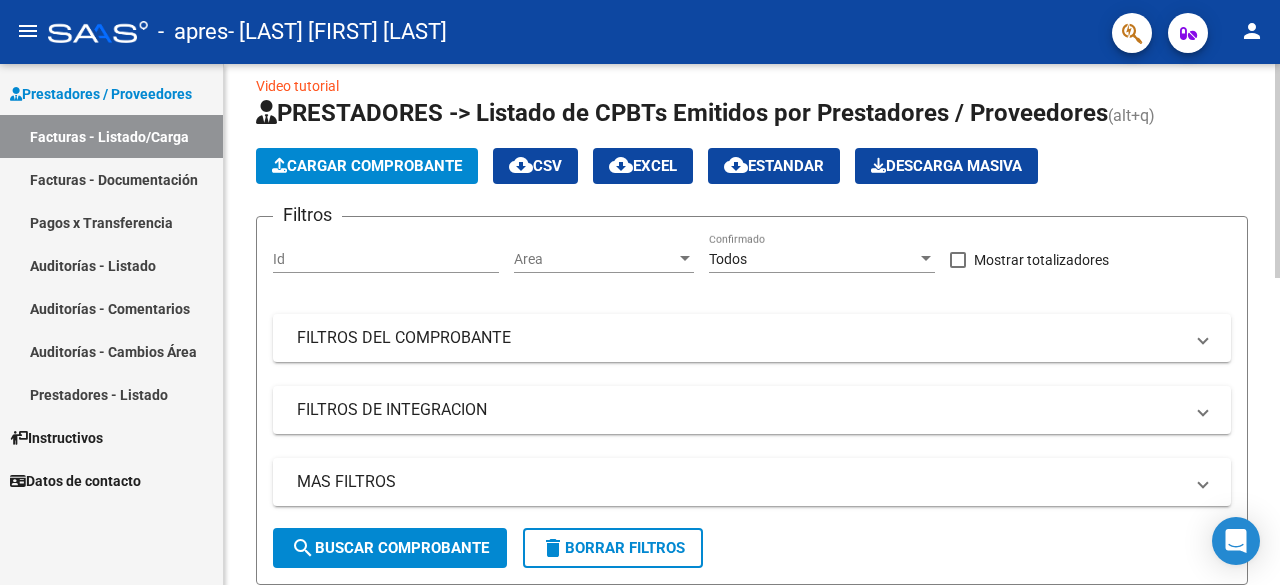 scroll, scrollTop: 0, scrollLeft: 0, axis: both 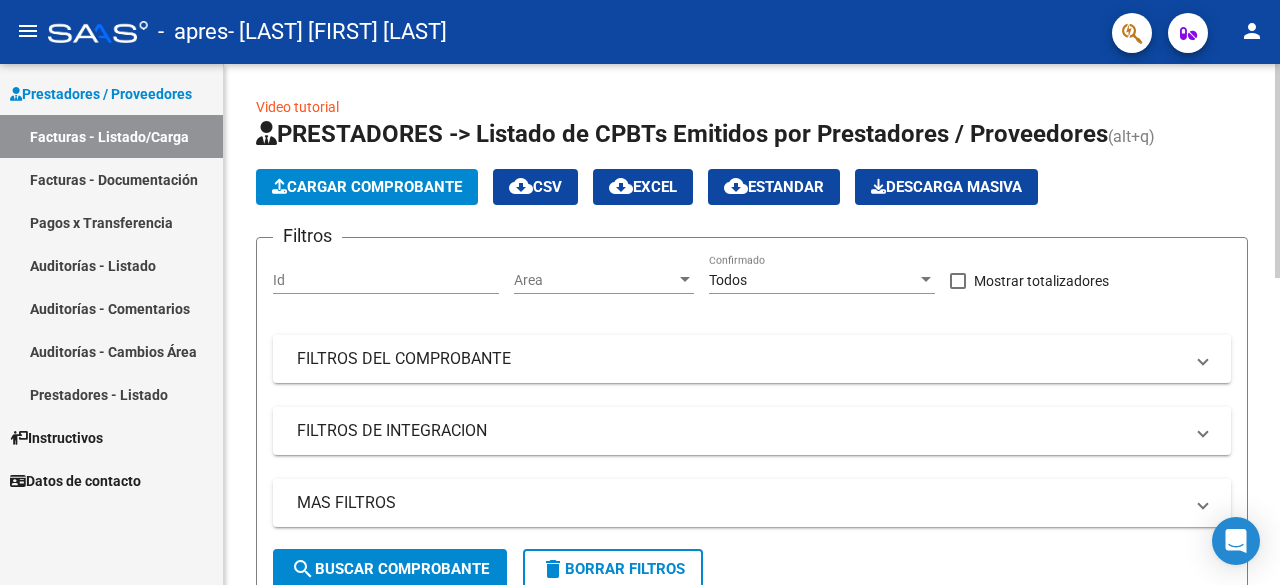 click 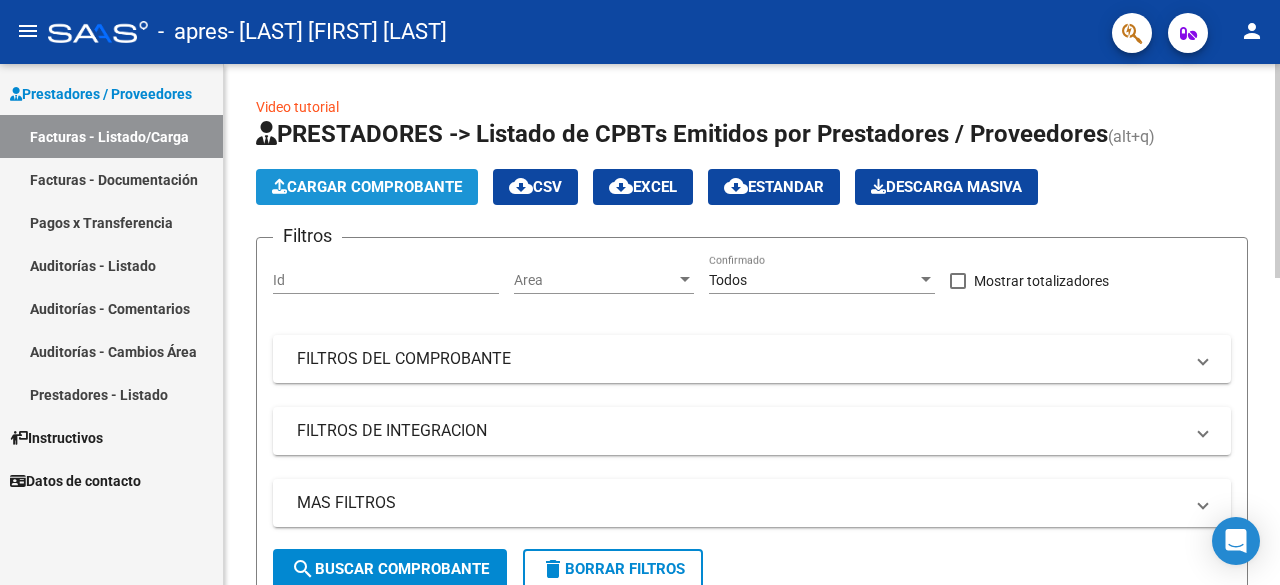click on "Cargar Comprobante" 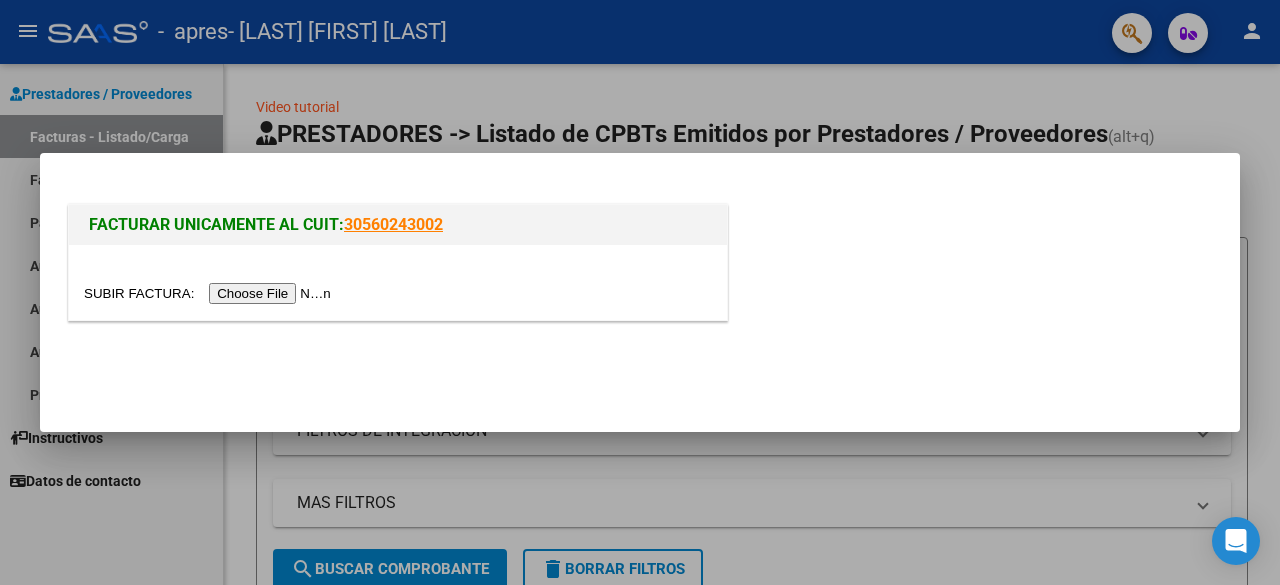 click at bounding box center [210, 293] 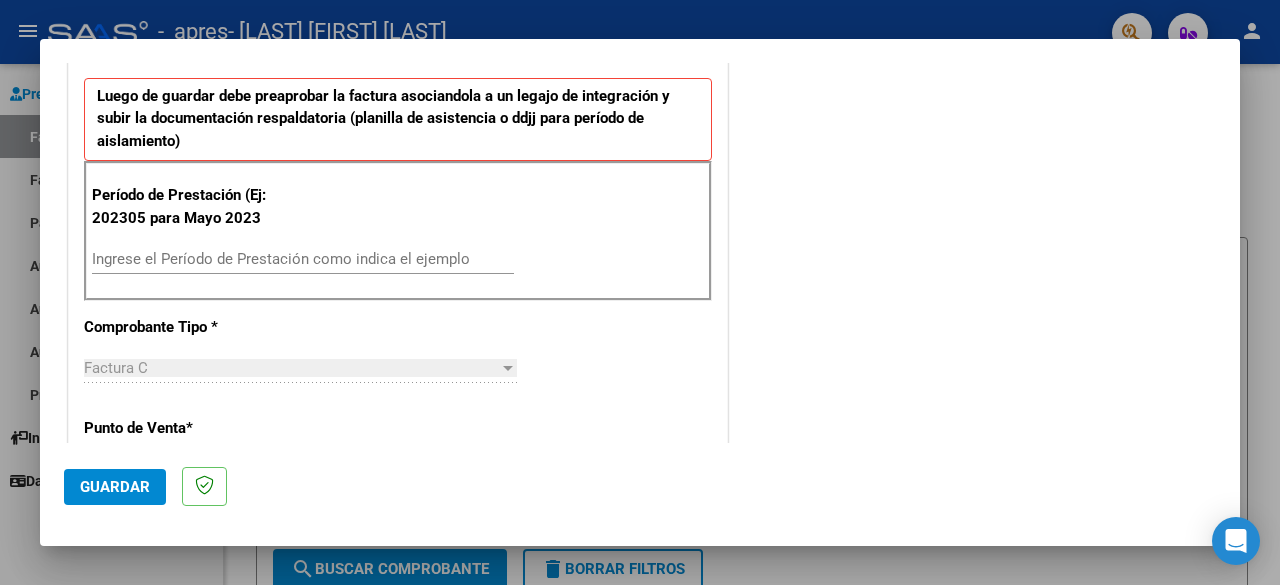 scroll, scrollTop: 510, scrollLeft: 0, axis: vertical 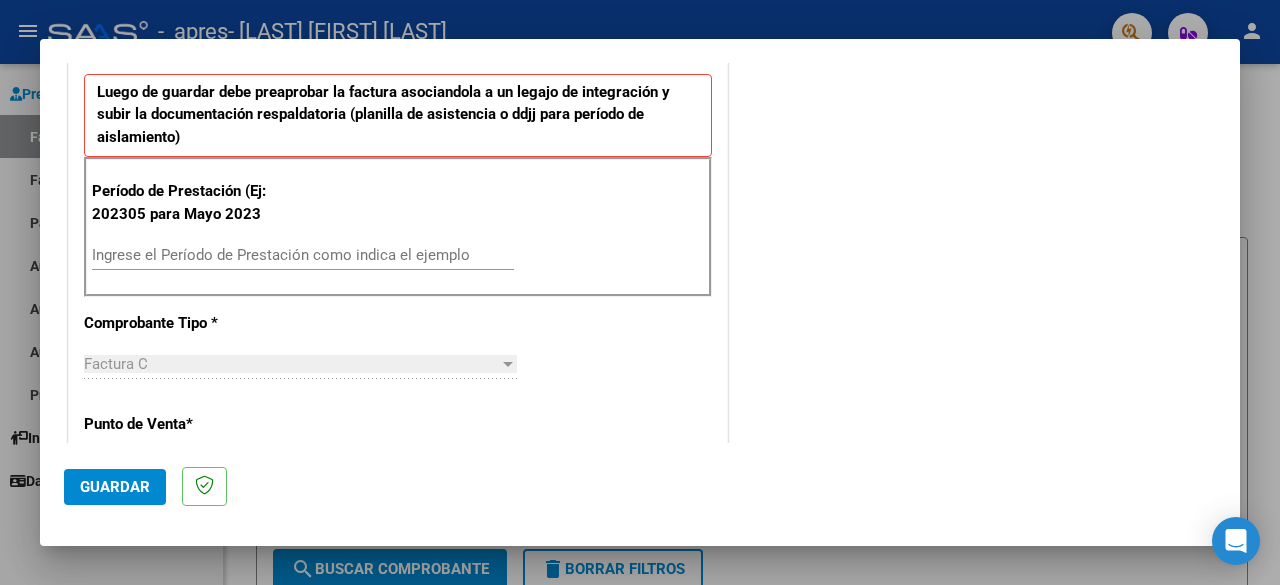 click on "Ingrese el Período de Prestación como indica el ejemplo" at bounding box center (303, 255) 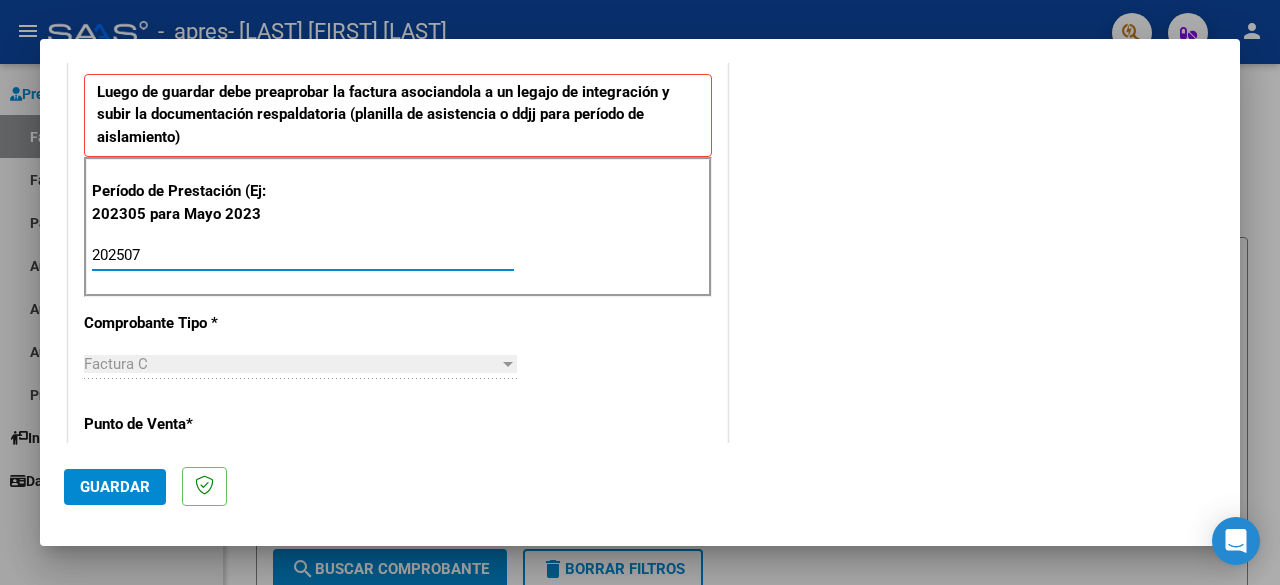 type on "202507" 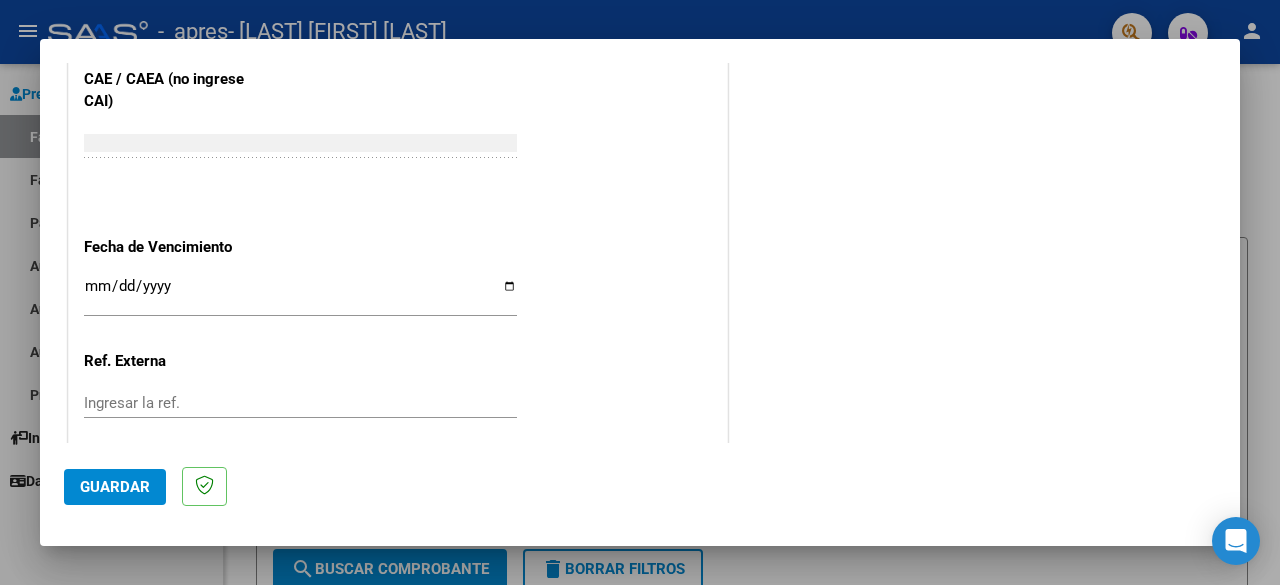scroll, scrollTop: 1283, scrollLeft: 0, axis: vertical 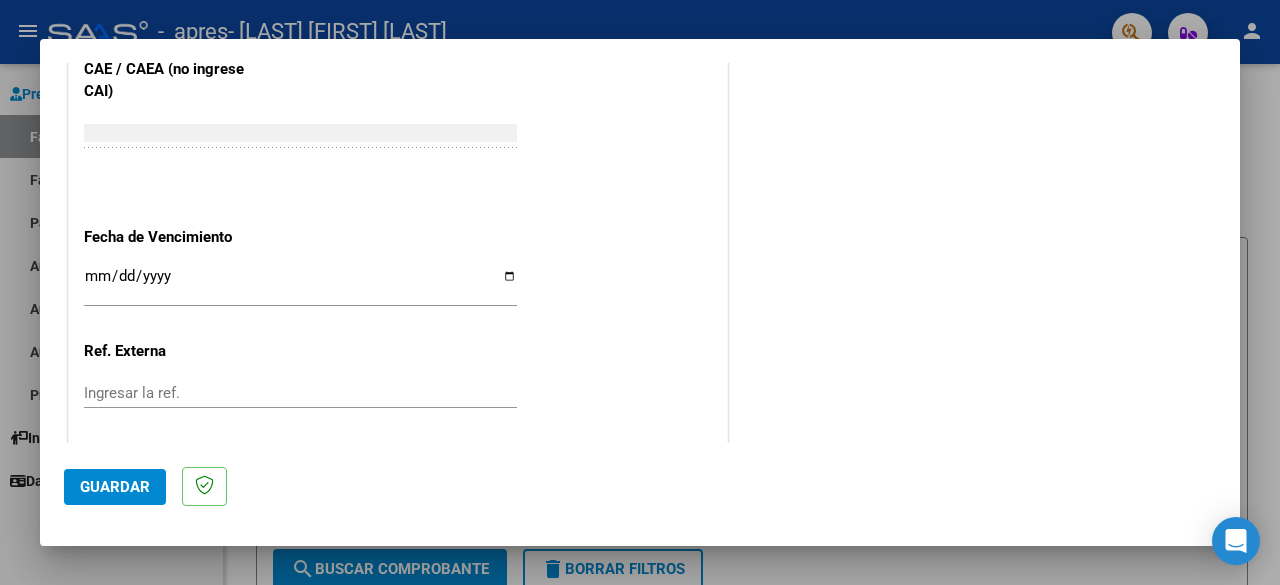 click on "Ingresar la fecha" at bounding box center [300, 284] 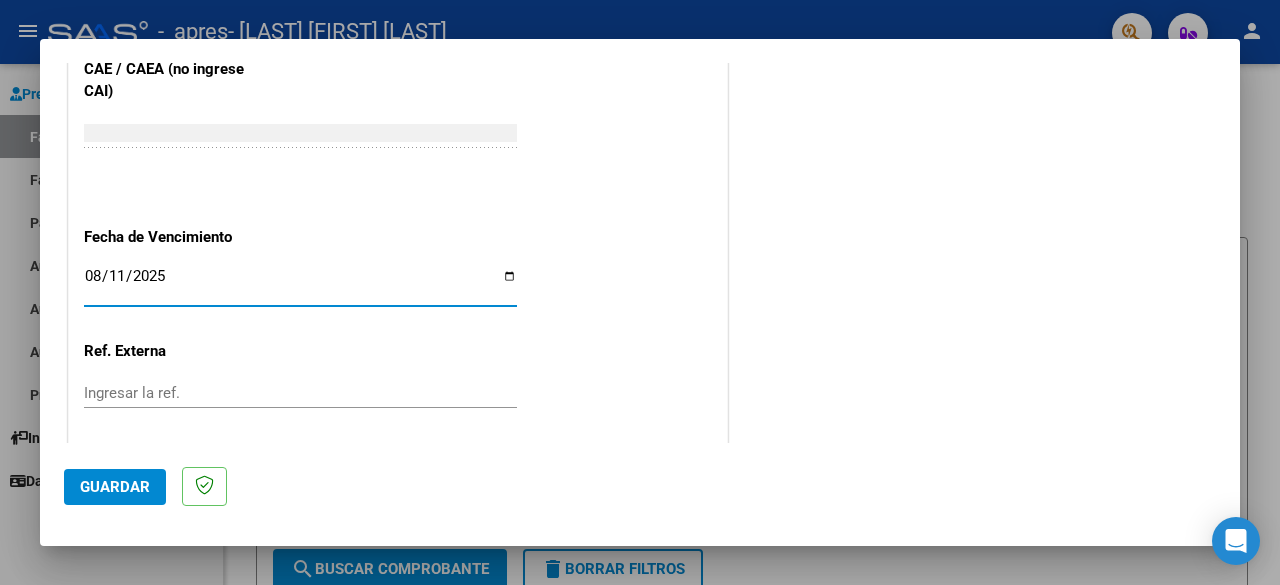 type on "2025-08-11" 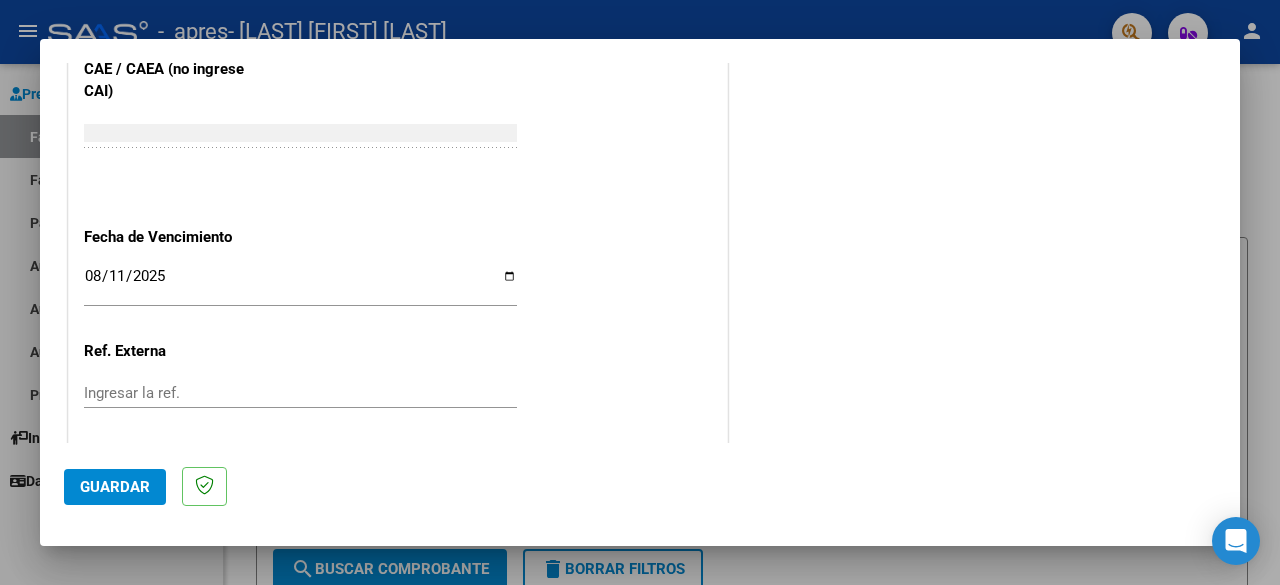 scroll, scrollTop: 1382, scrollLeft: 0, axis: vertical 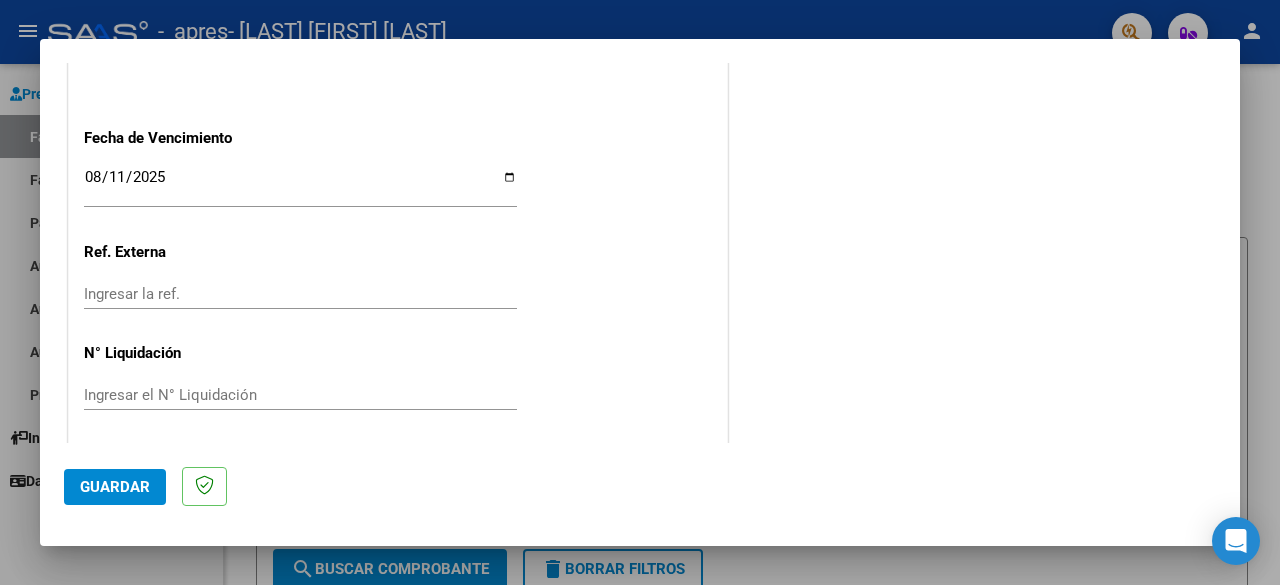 click on "Guardar" 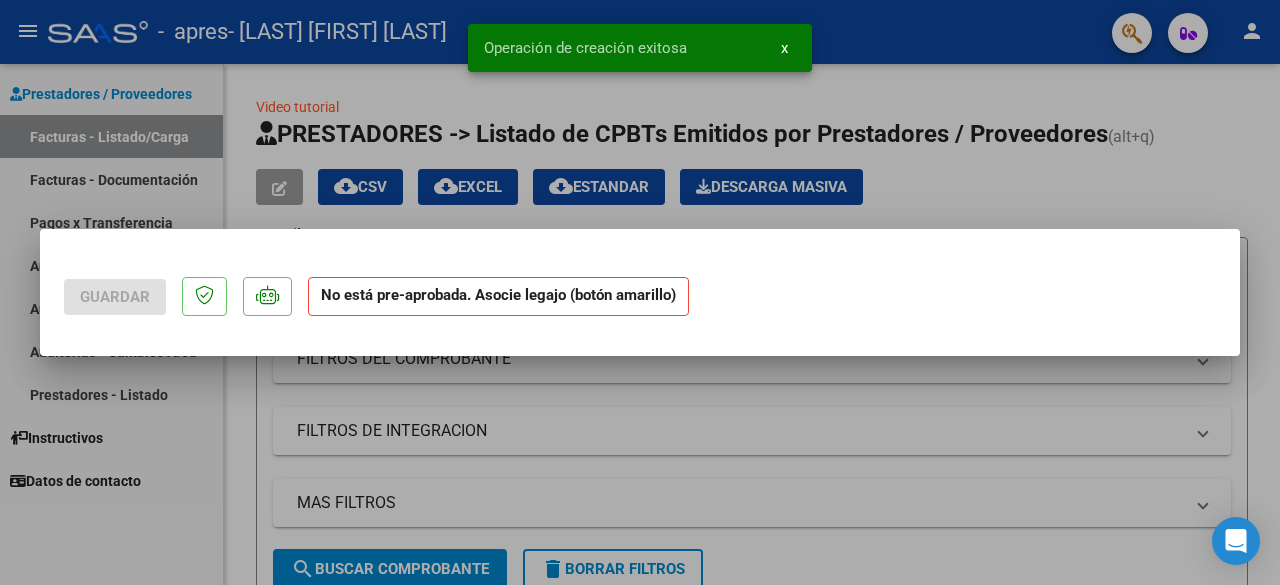 scroll, scrollTop: 0, scrollLeft: 0, axis: both 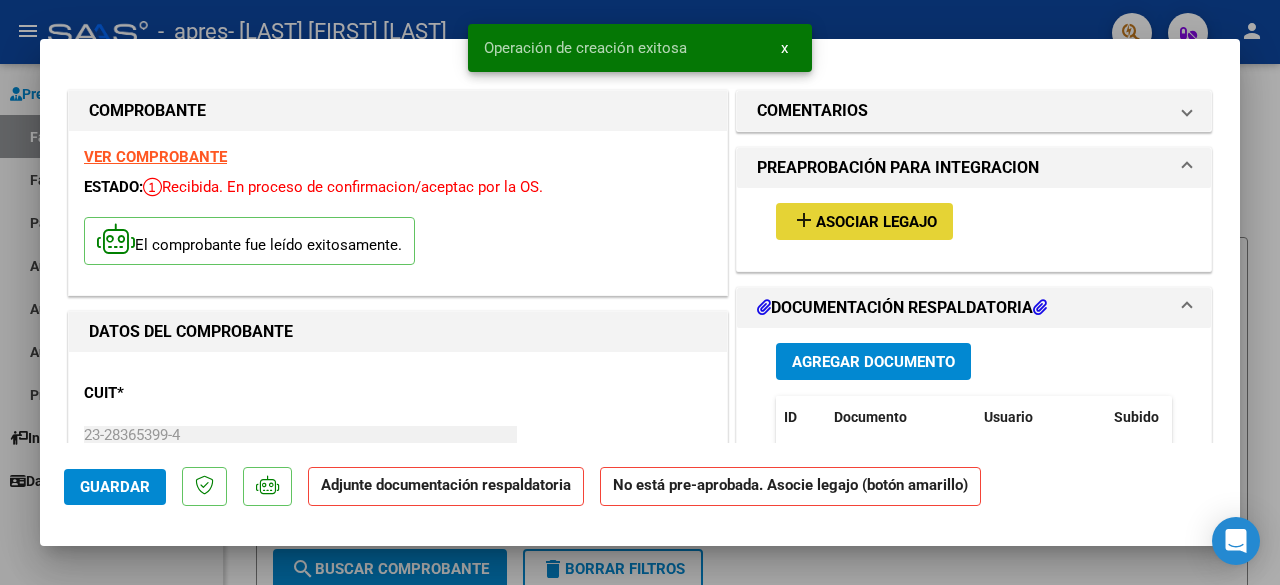 click on "Asociar Legajo" at bounding box center (876, 222) 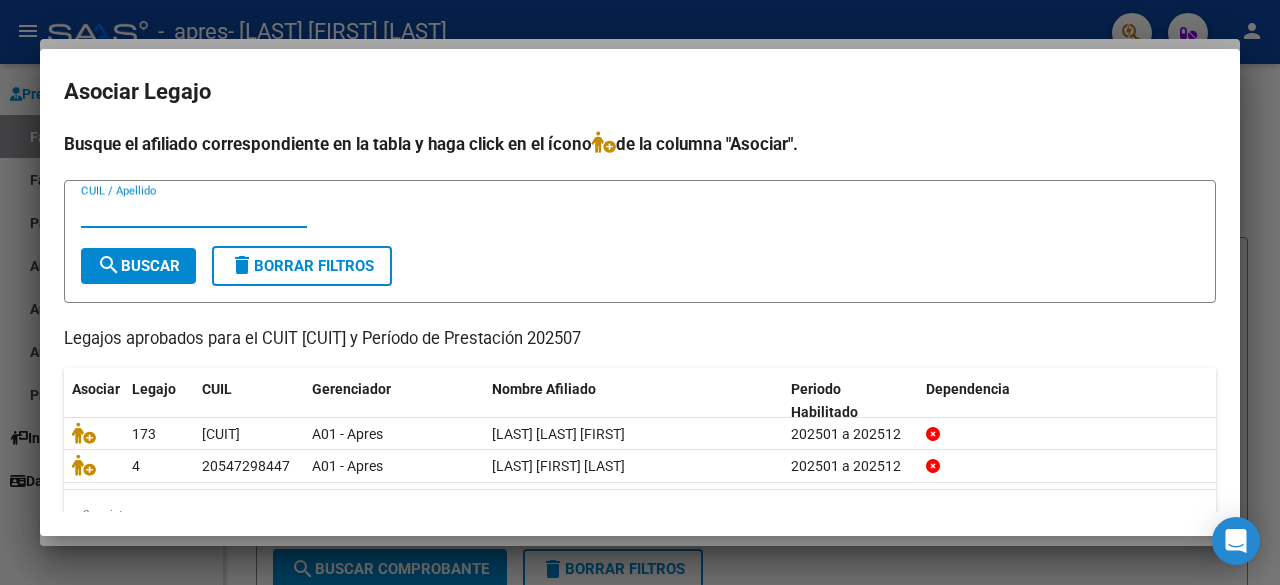 type on "b" 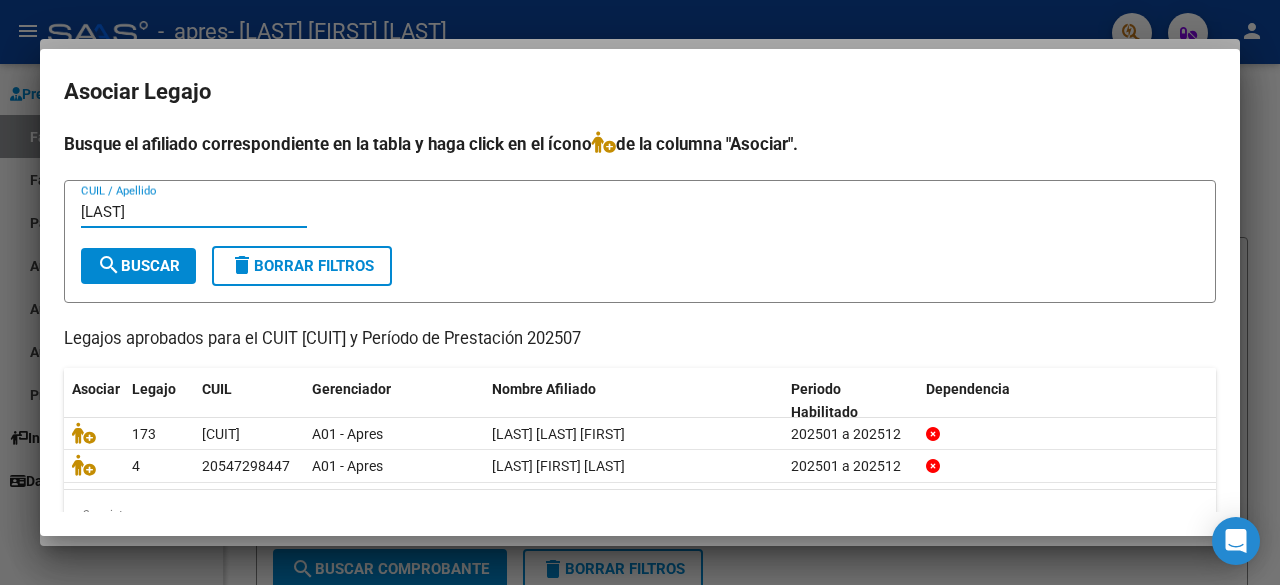 type on "[LAST]" 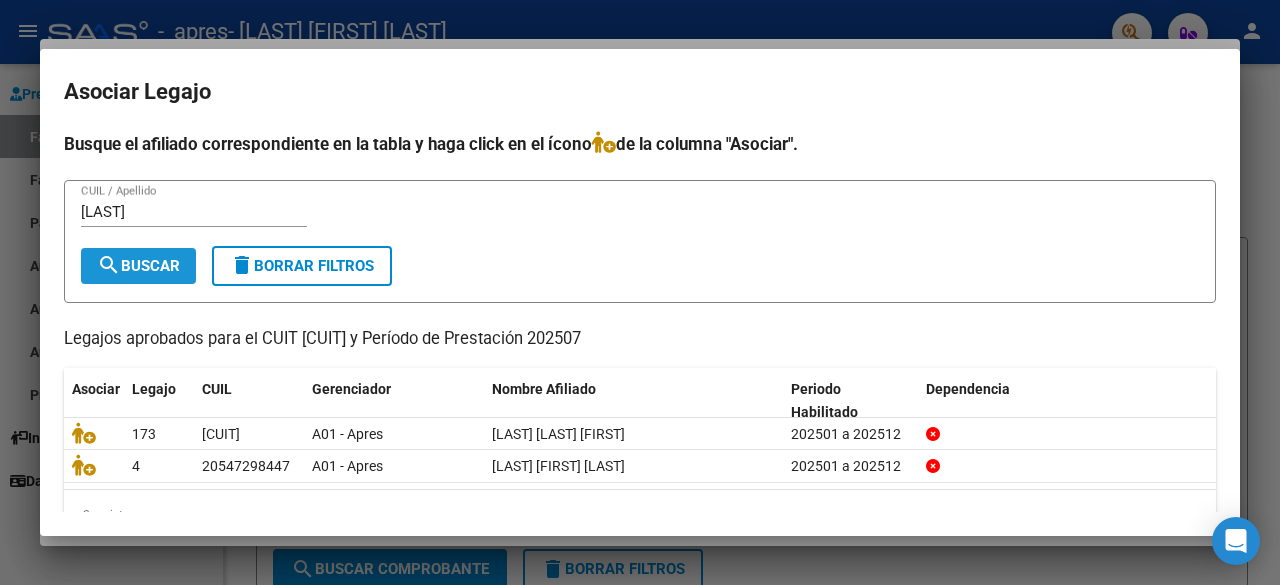 click on "search  Buscar" at bounding box center (138, 266) 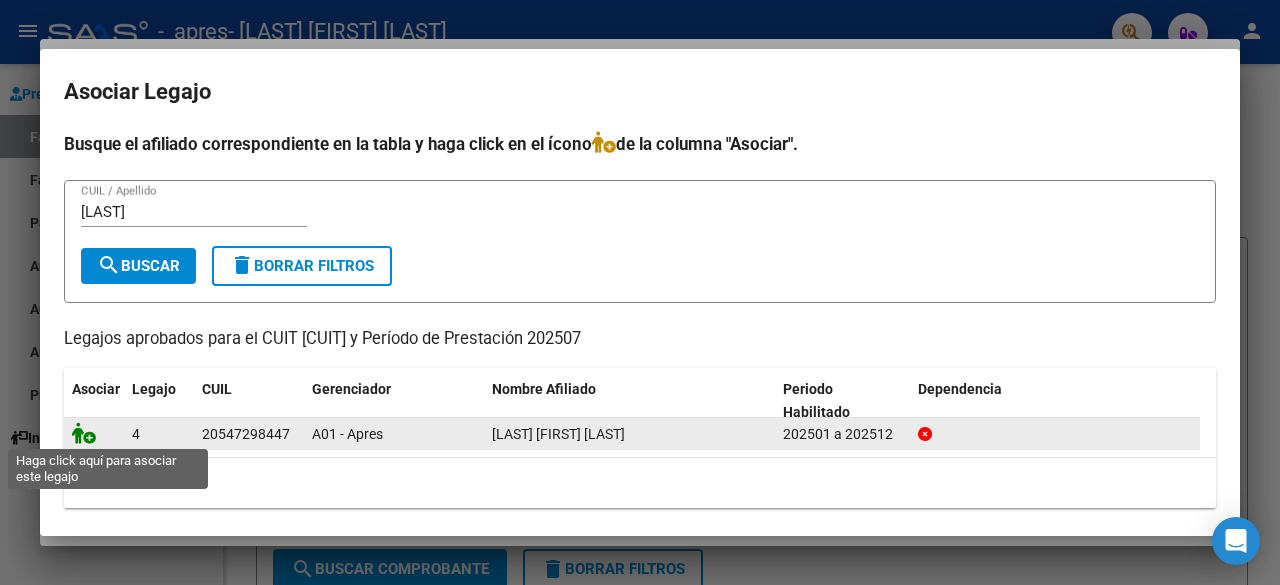 click 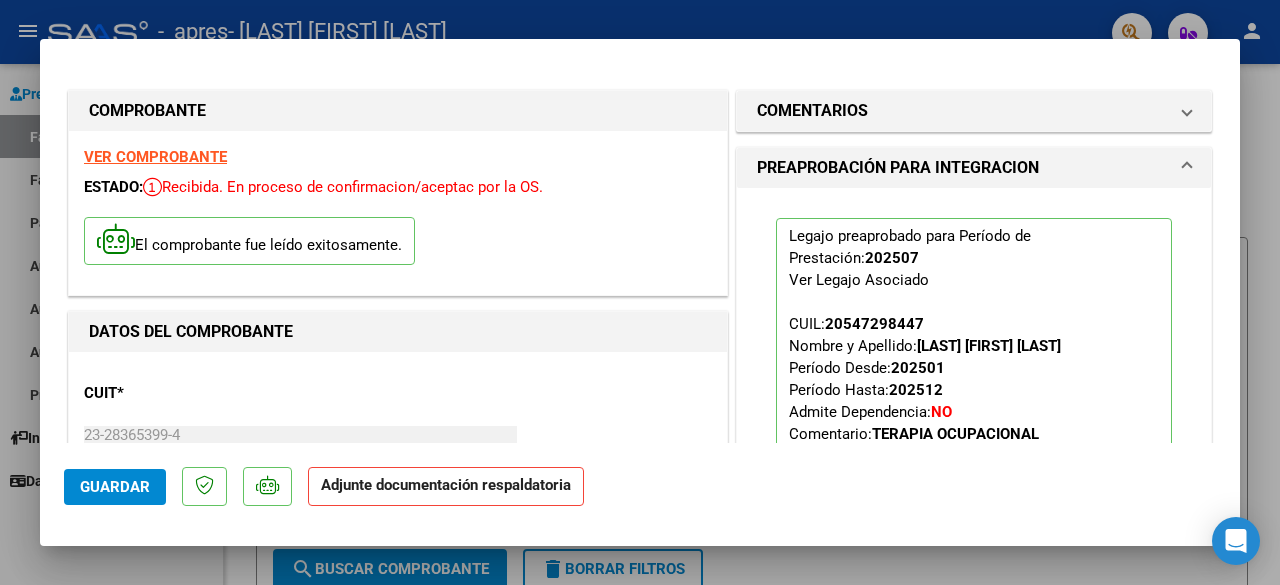 click at bounding box center [640, 292] 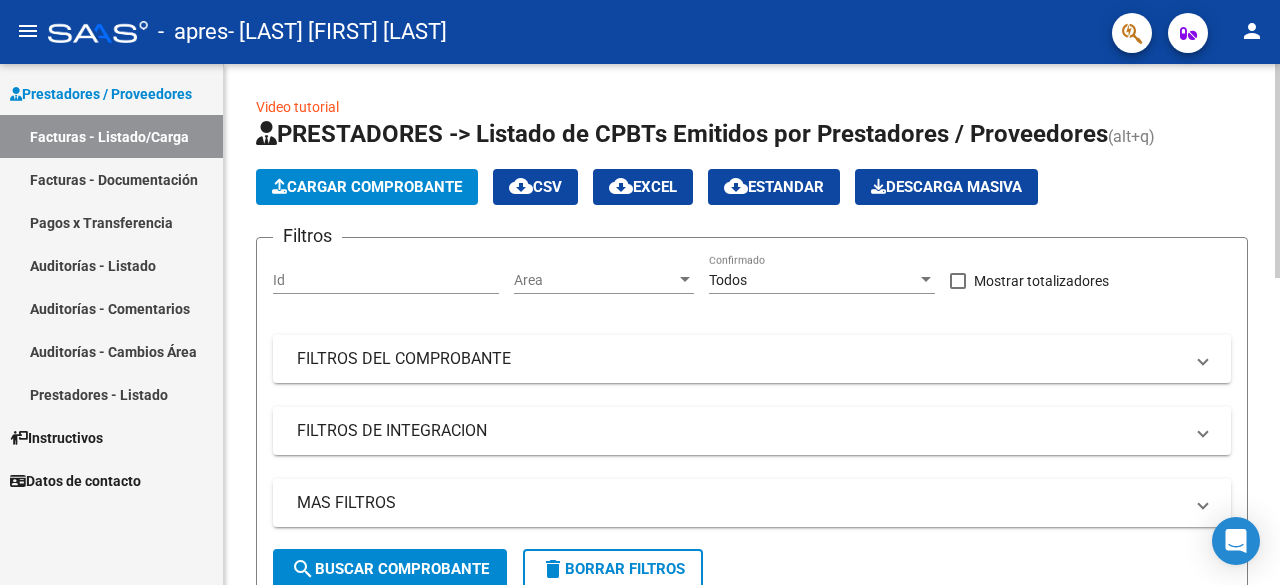 click on "Cargar Comprobante" 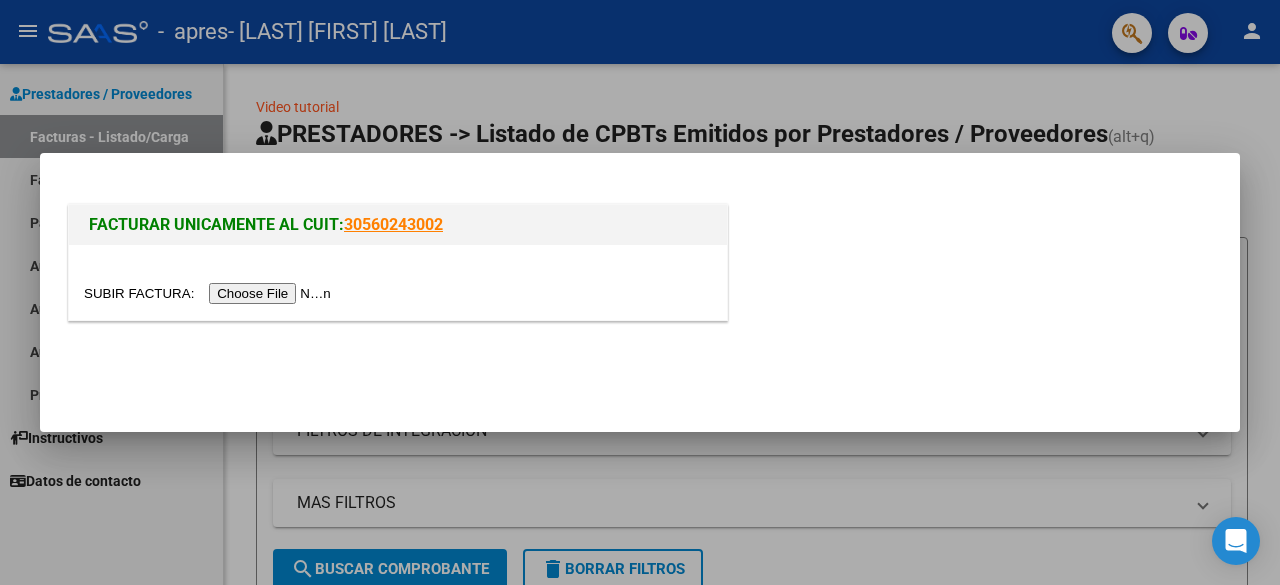 click at bounding box center [640, 292] 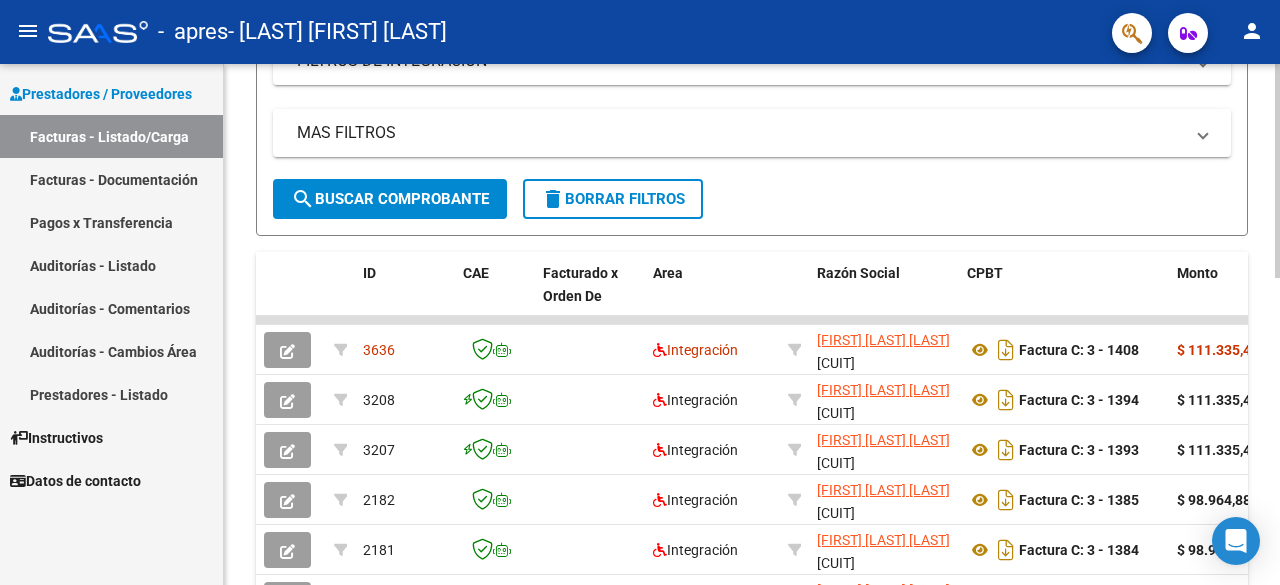 scroll, scrollTop: 372, scrollLeft: 0, axis: vertical 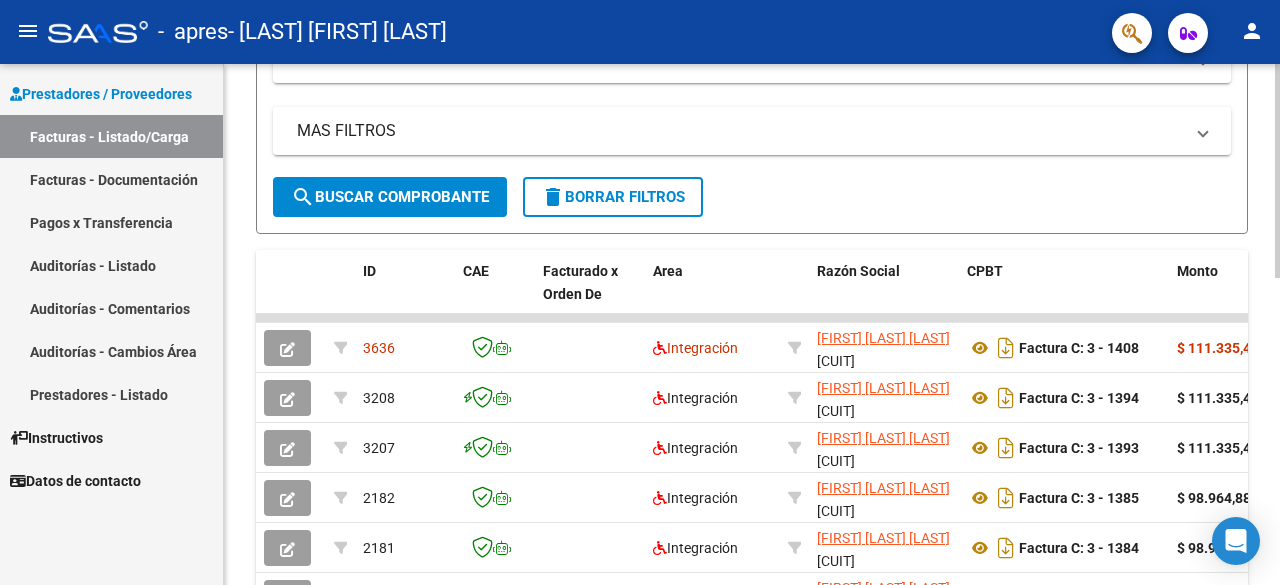 click 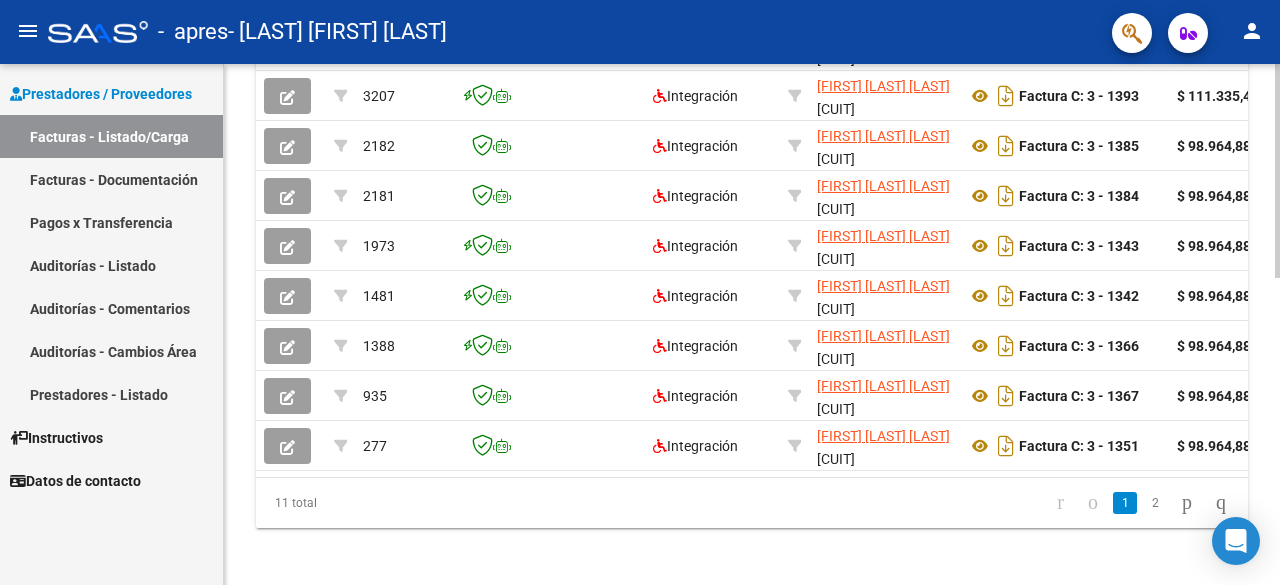 scroll, scrollTop: 730, scrollLeft: 0, axis: vertical 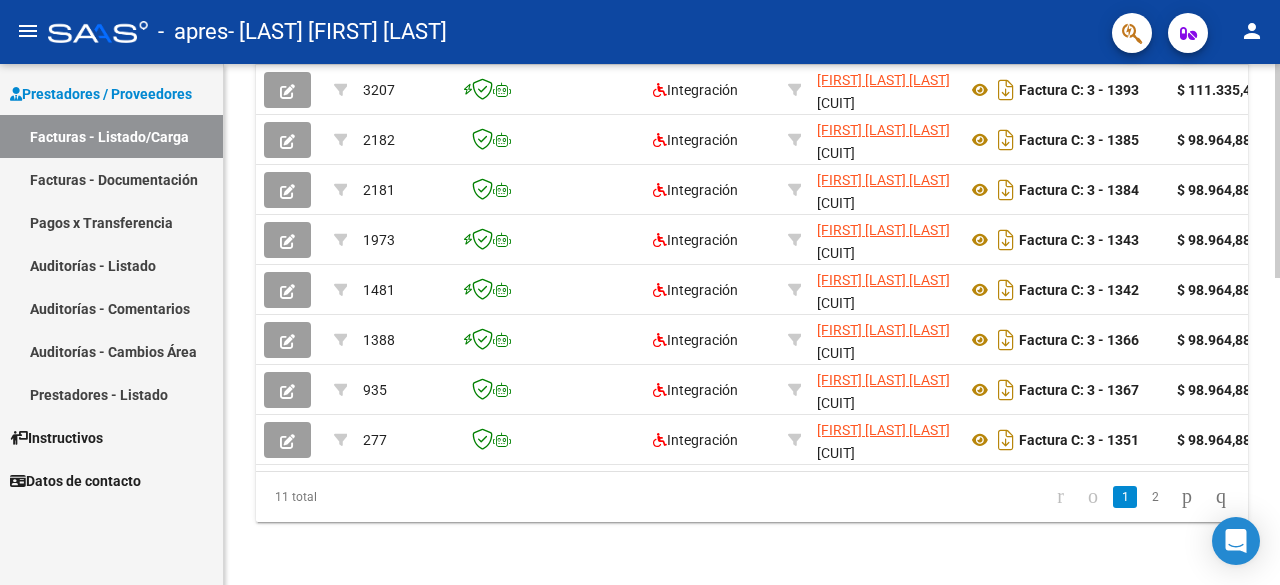 click on "Video tutorial   PRESTADORES -> Listado de CPBTs Emitidos por Prestadores / Proveedores (alt+q)   Cargar Comprobante
cloud_download  CSV  cloud_download  EXCEL  cloud_download  Estandar   Descarga Masiva
Filtros Id Area Area Todos Confirmado   Mostrar totalizadores   FILTROS DEL COMPROBANTE  Comprobante Tipo Comprobante Tipo Start date – End date Fec. Comprobante Desde / Hasta Días Emisión Desde(cant. días) Días Emisión Hasta(cant. días) CUIT / Razón Social Pto. Venta Nro. Comprobante Código SSS CAE Válido CAE Válido Todos Cargado Módulo Hosp. Todos Tiene facturacion Apócrifa Hospital Refes  FILTROS DE INTEGRACION  Período De Prestación Campos del Archivo de Rendición Devuelto x SSS (dr_envio) Todos Rendido x SSS (dr_envio) Tipo de Registro Tipo de Registro Período Presentación Período Presentación Campos del Legajo Asociado (preaprobación) Afiliado Legajo (cuil/nombre) Todos Solo facturas preaprobadas  MAS FILTROS  Todos Con Doc. Respaldatoria Todos Con Trazabilidad Todos – – 0" 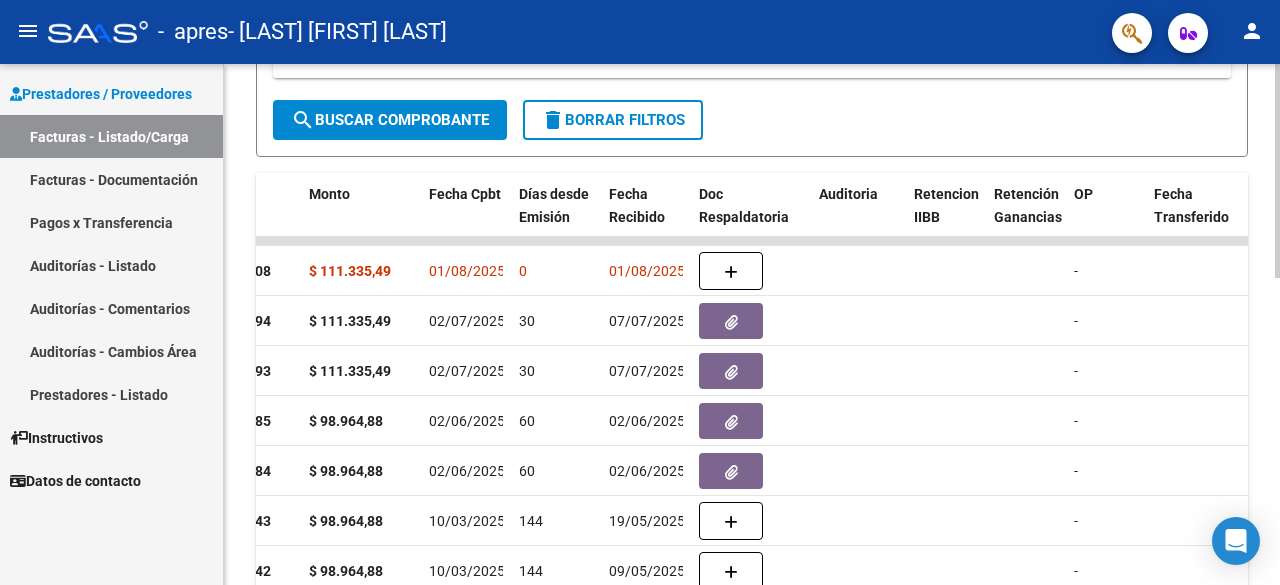 click 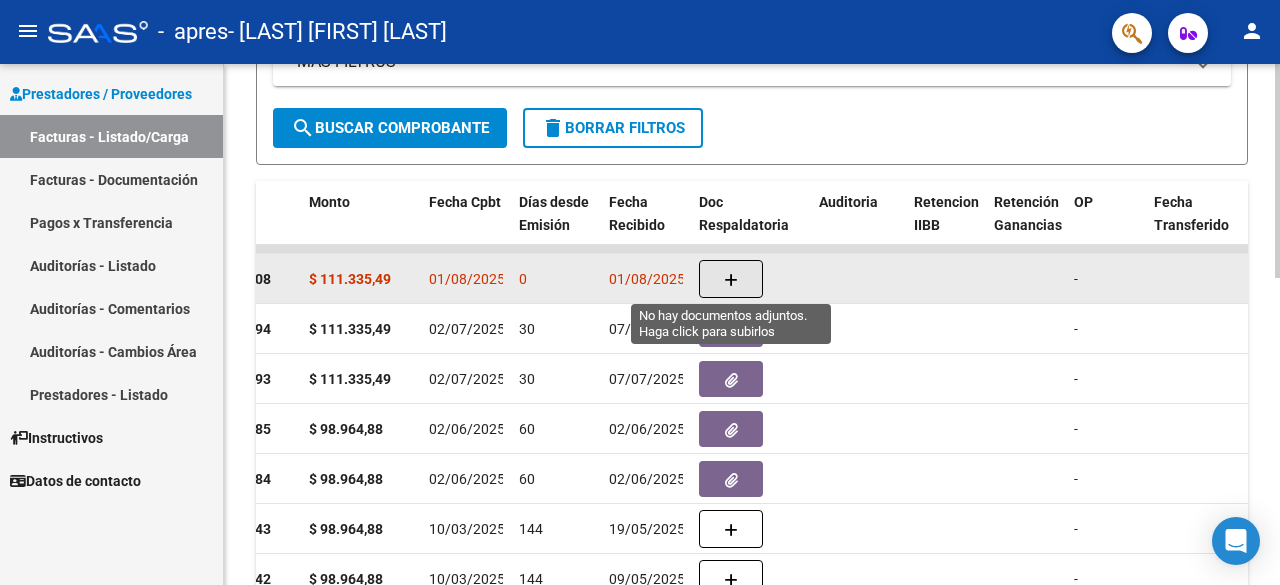 click 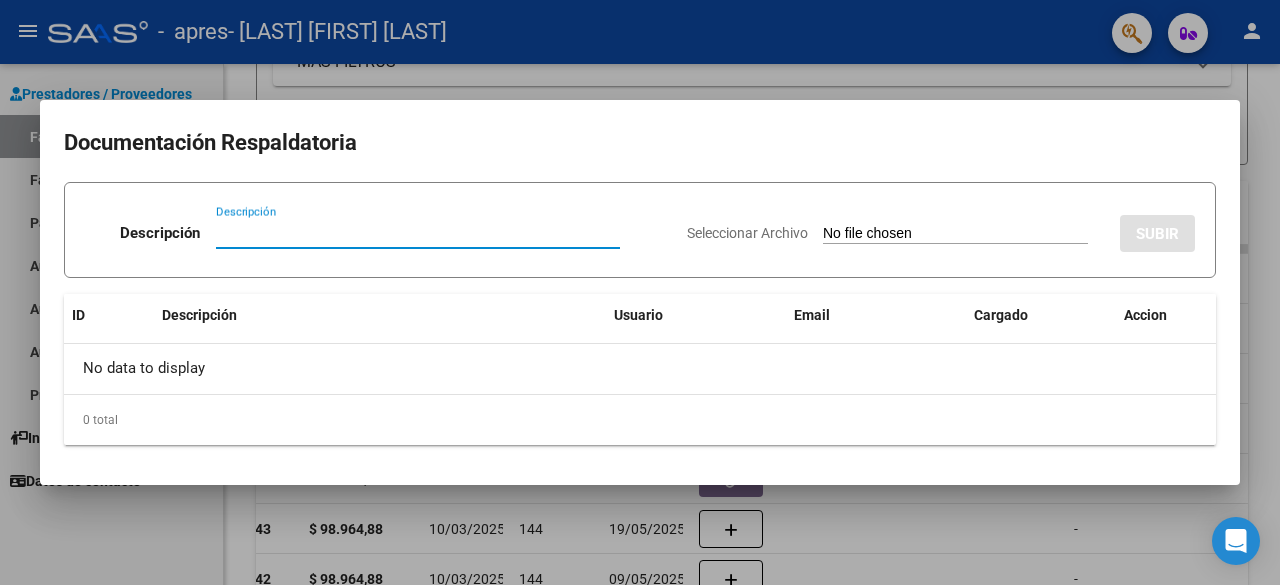 click at bounding box center (640, 292) 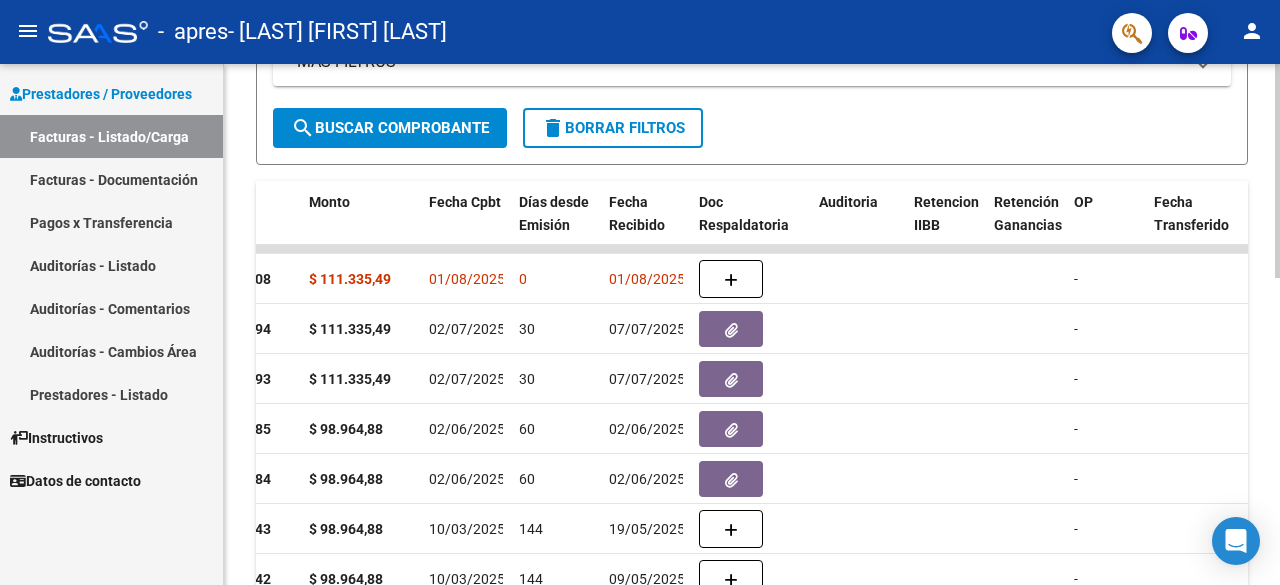 scroll, scrollTop: 0, scrollLeft: 0, axis: both 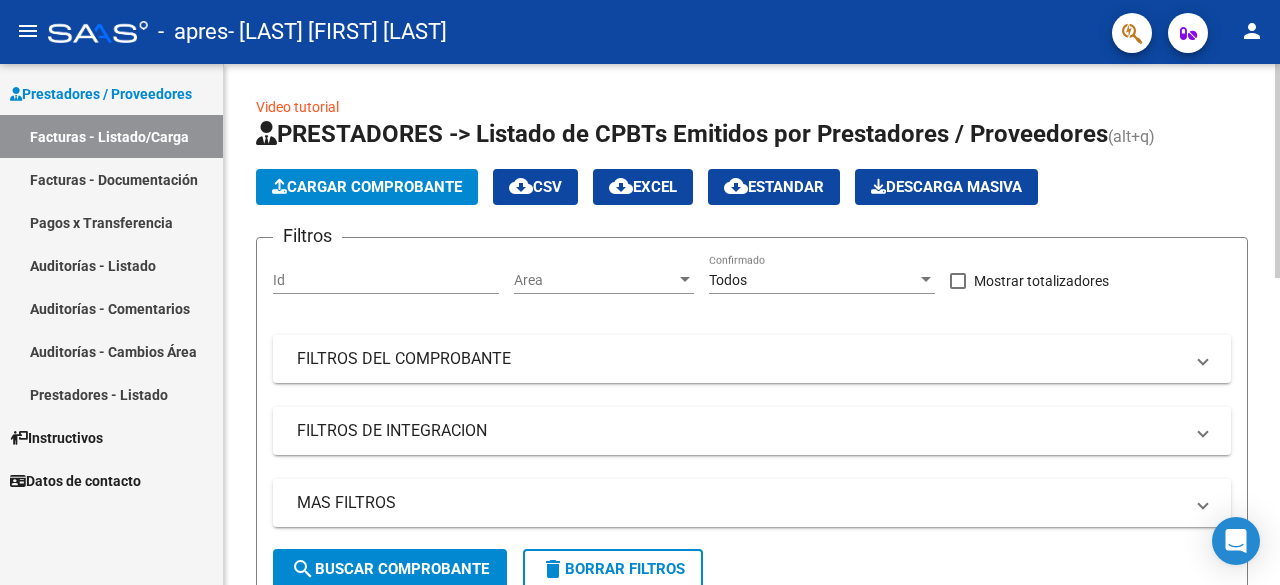 click 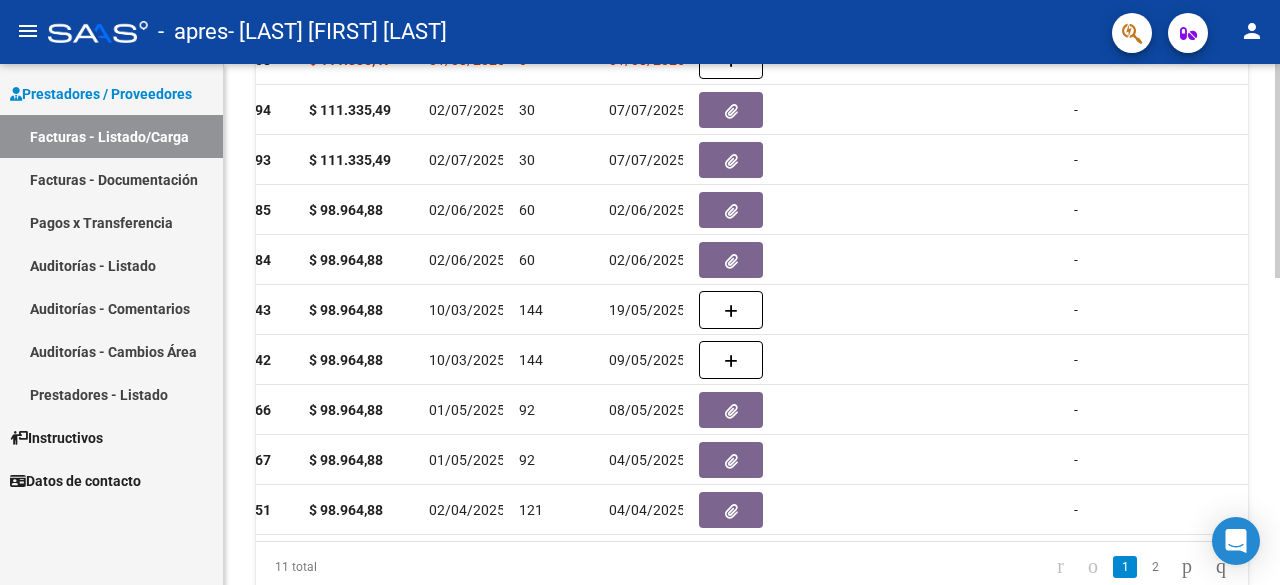 scroll, scrollTop: 659, scrollLeft: 0, axis: vertical 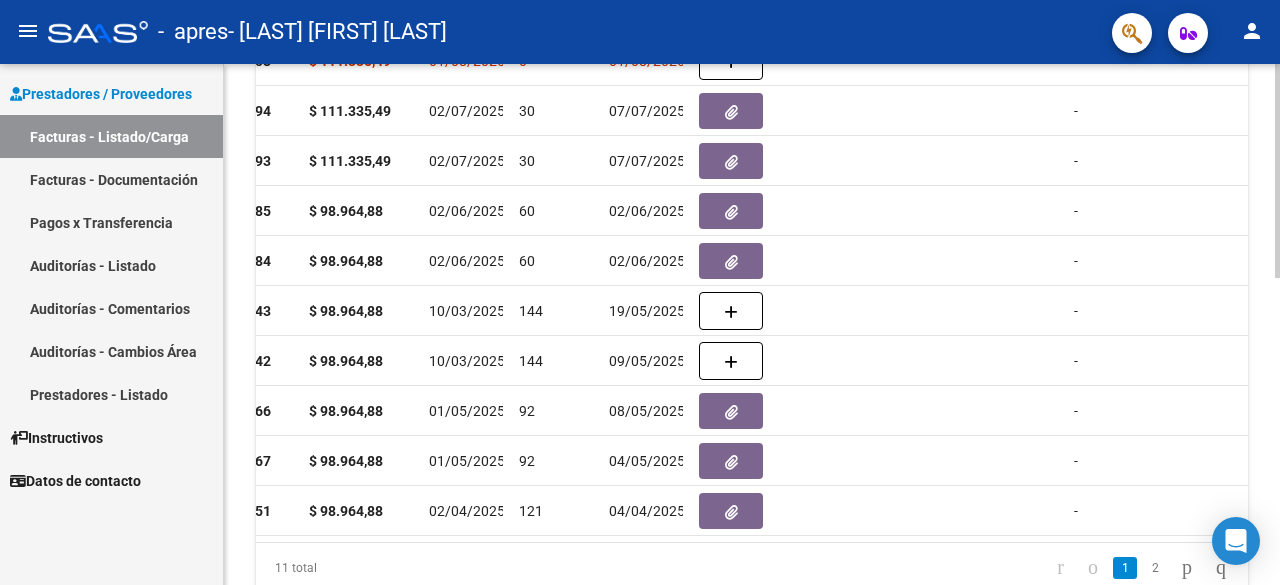 click 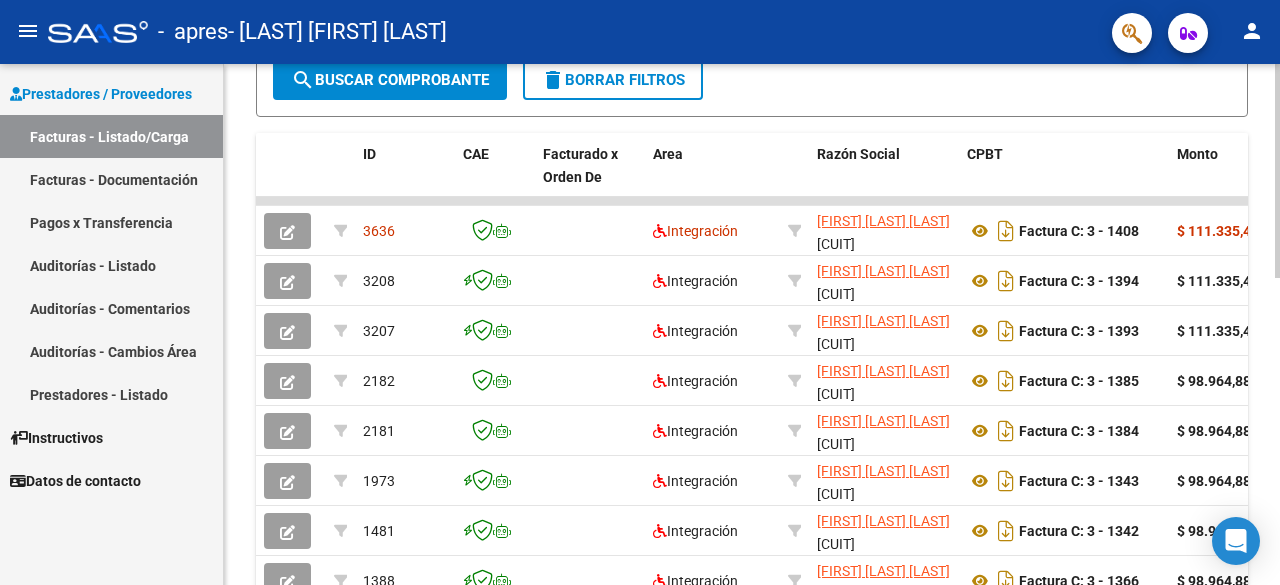 scroll, scrollTop: 481, scrollLeft: 0, axis: vertical 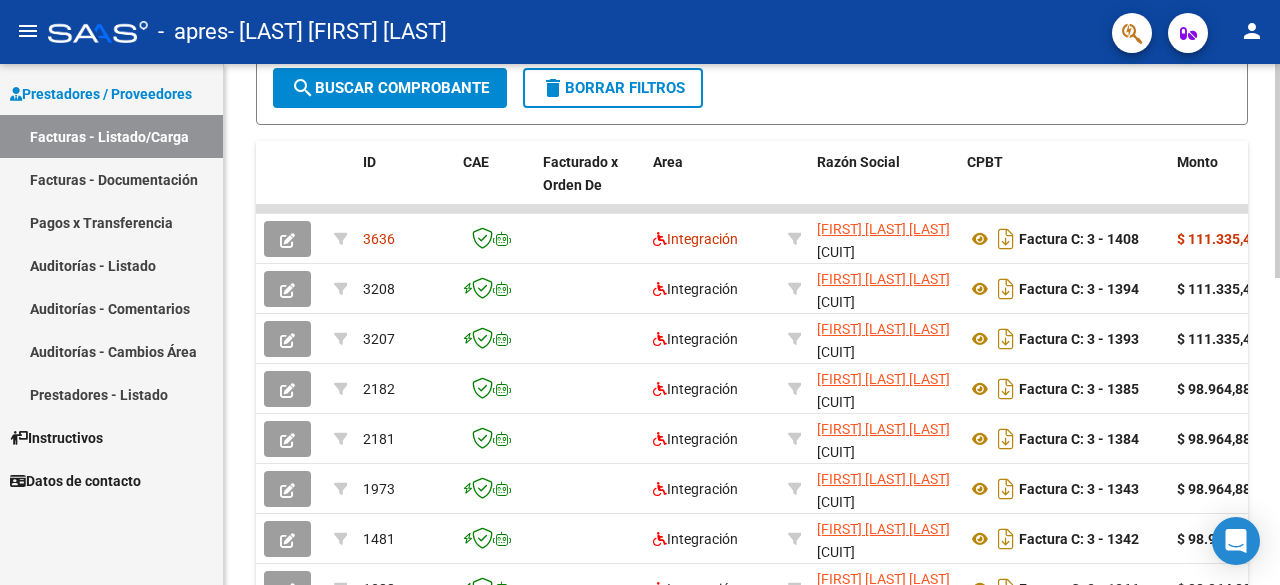 click 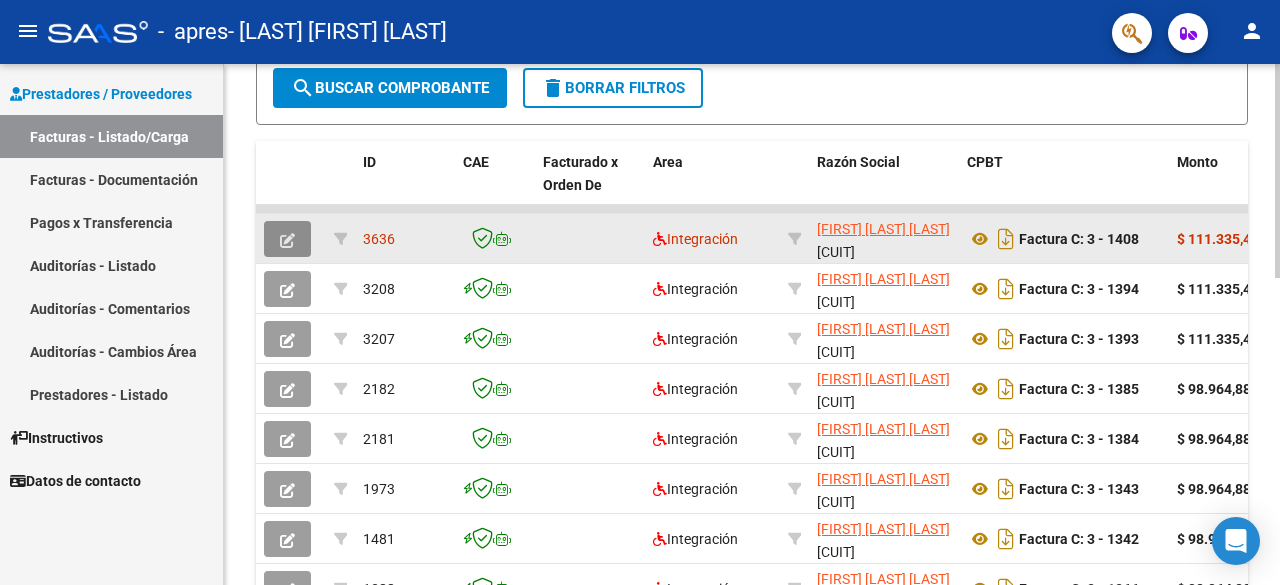 click 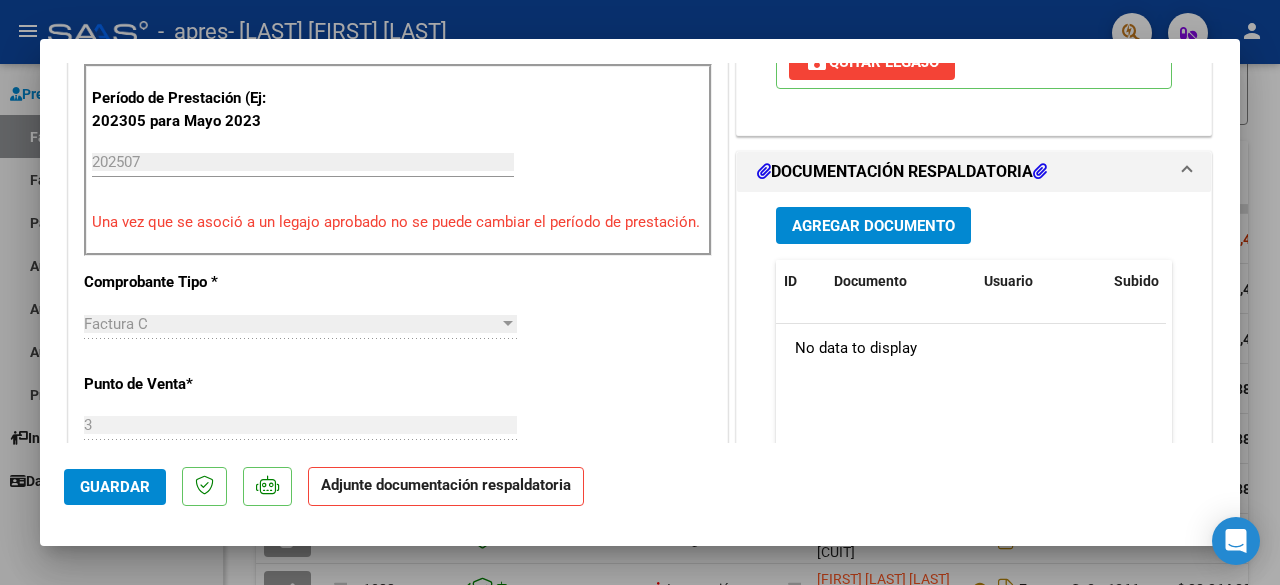 scroll, scrollTop: 545, scrollLeft: 0, axis: vertical 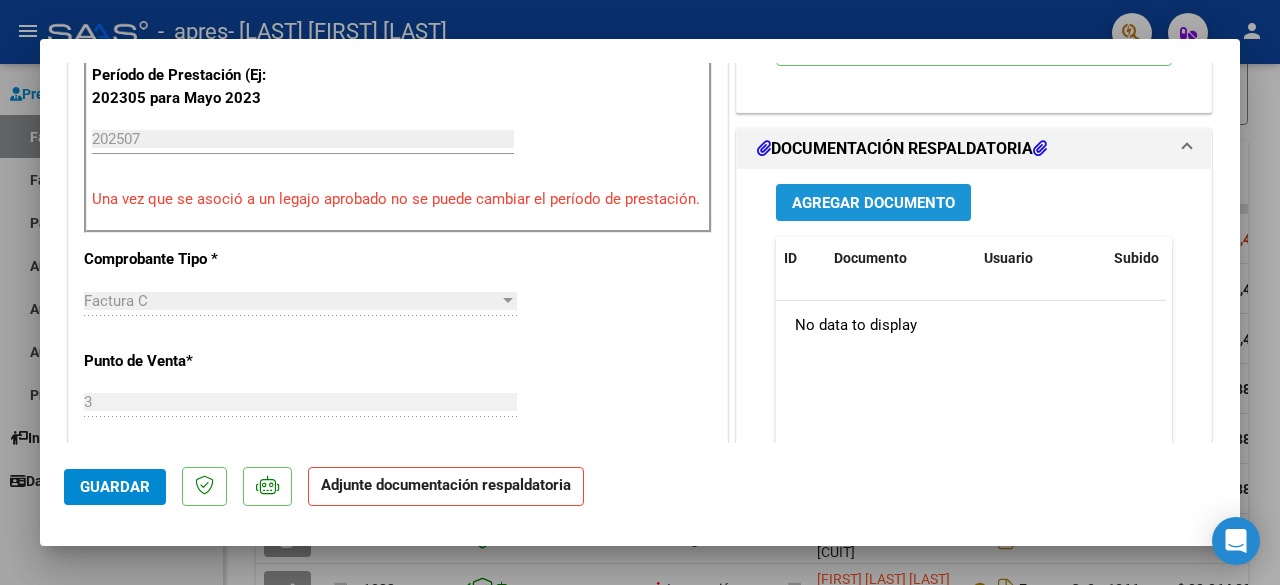 click on "Agregar Documento" at bounding box center (873, 203) 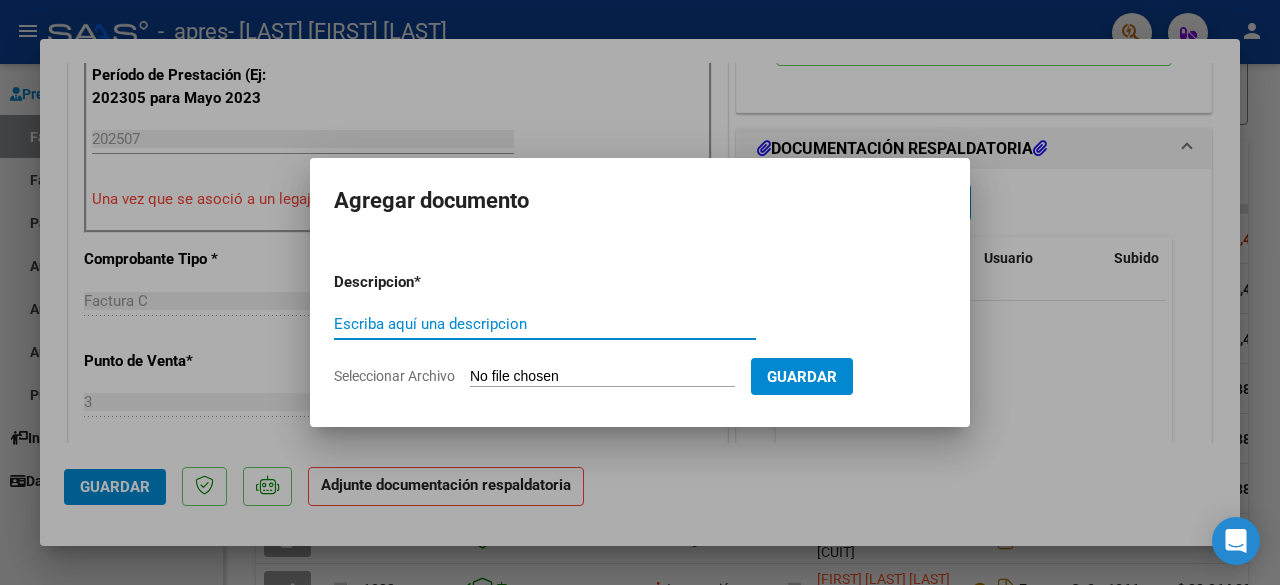 click on "Escriba aquí una descripcion" at bounding box center [545, 324] 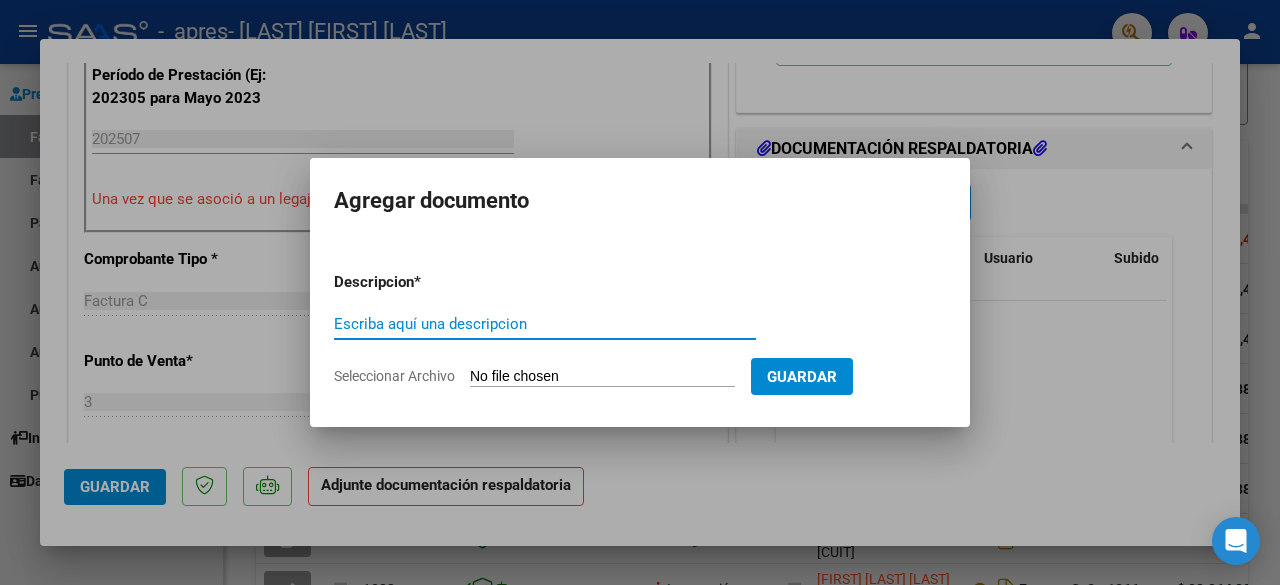 click on "Seleccionar Archivo" at bounding box center (602, 377) 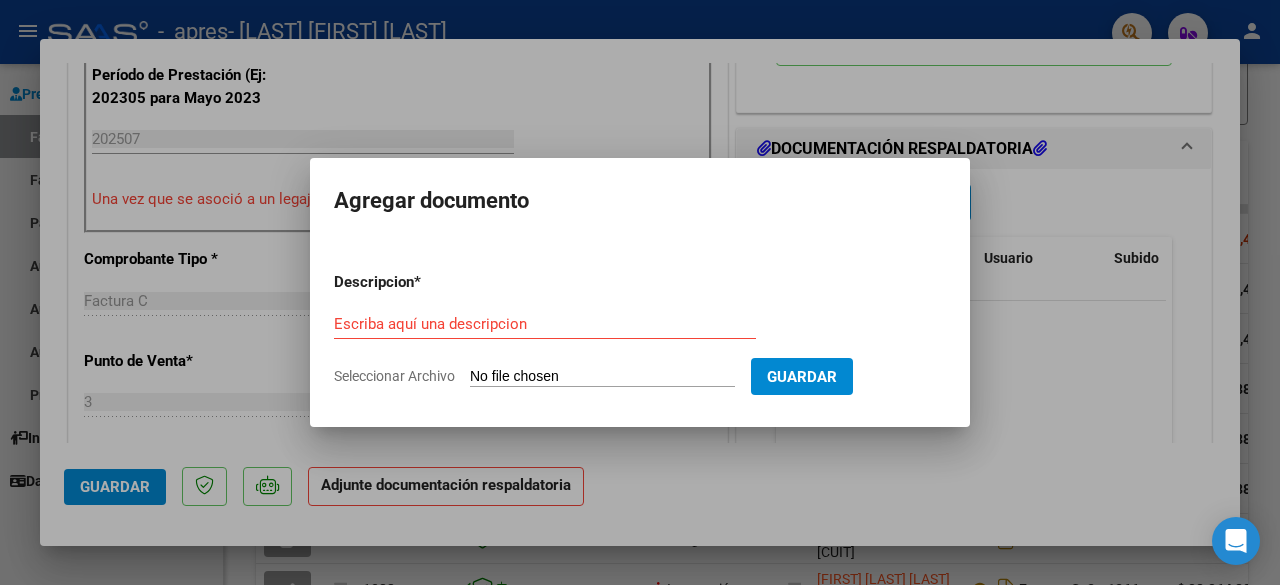 type on "C:\fakepath\planilla.pdf" 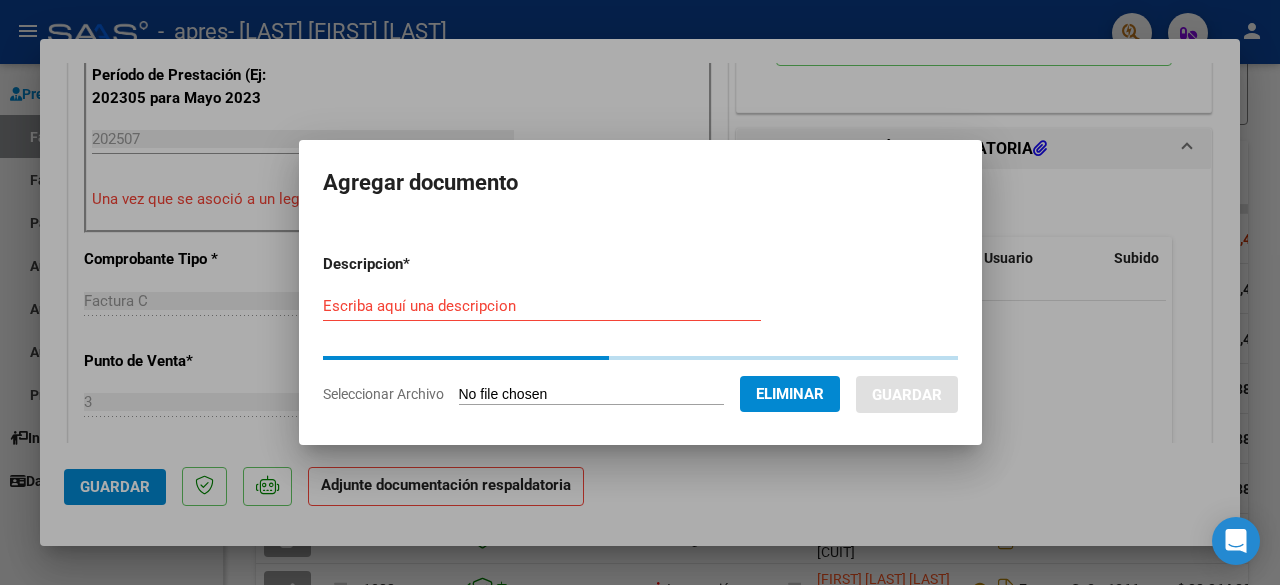 click on "Escriba aquí una descripcion" at bounding box center [542, 306] 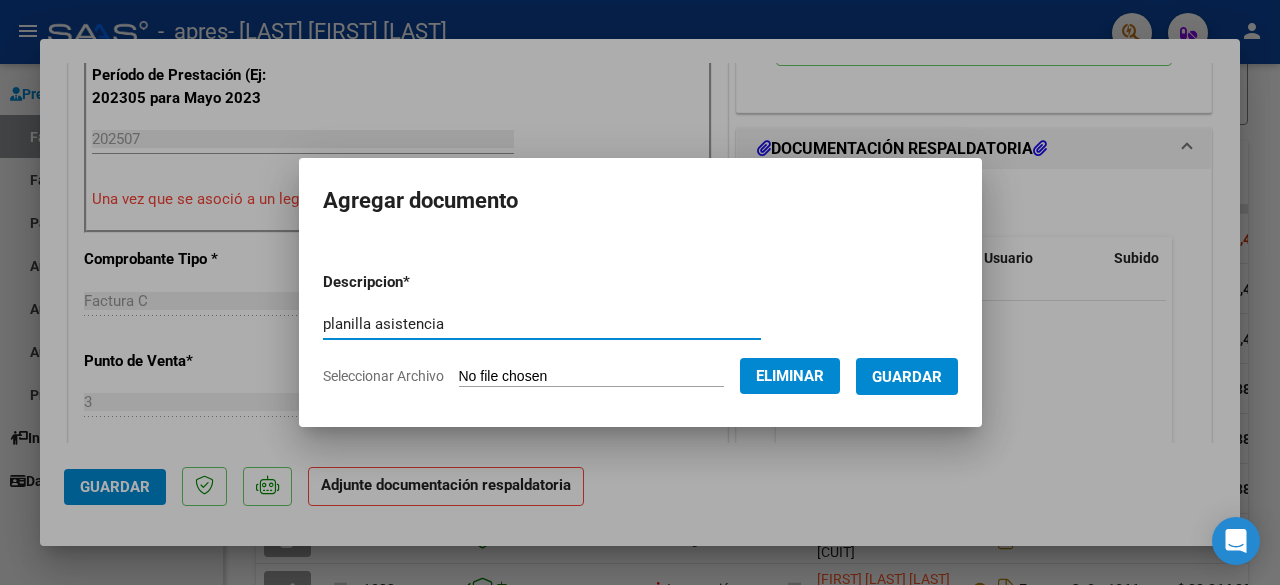 type on "planilla asistencia" 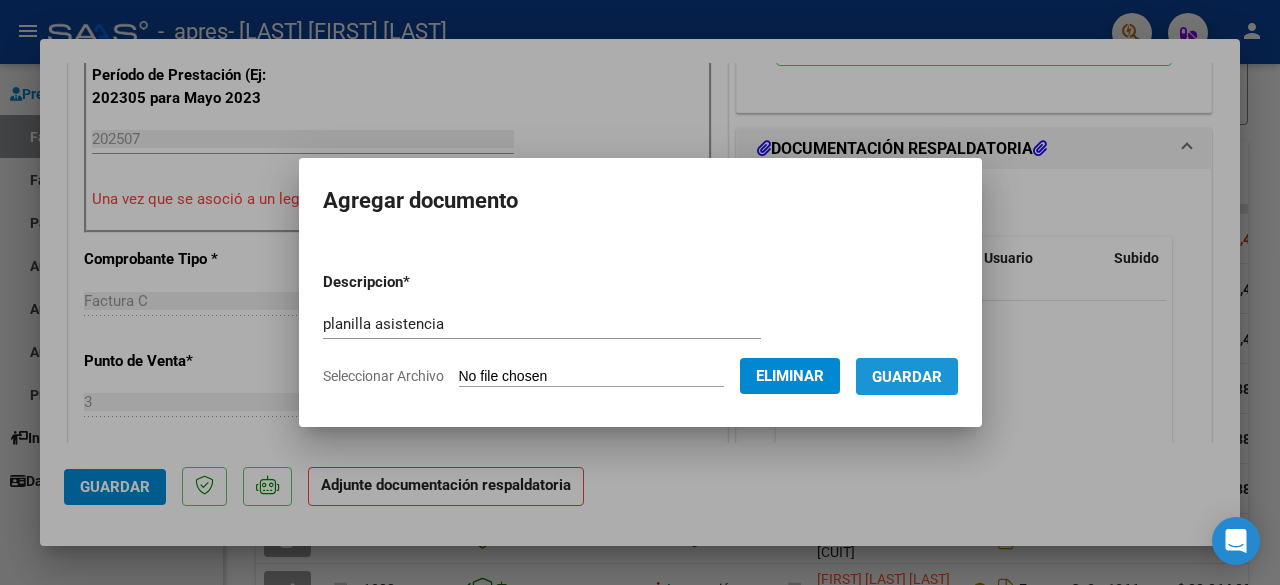 click on "Guardar" at bounding box center (907, 377) 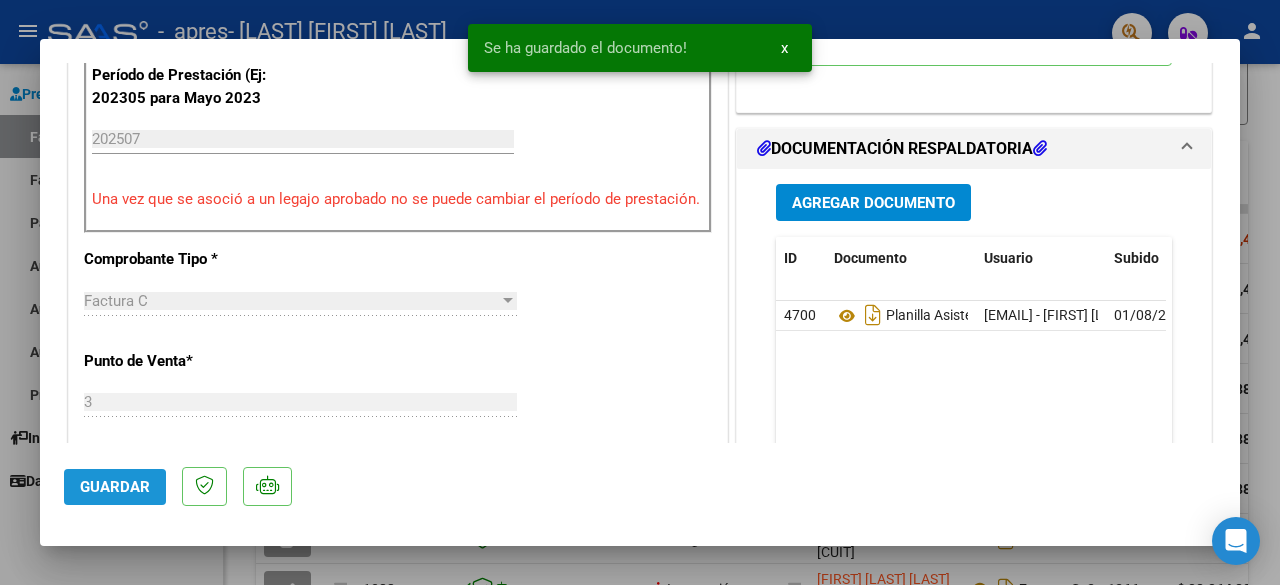click on "Guardar" 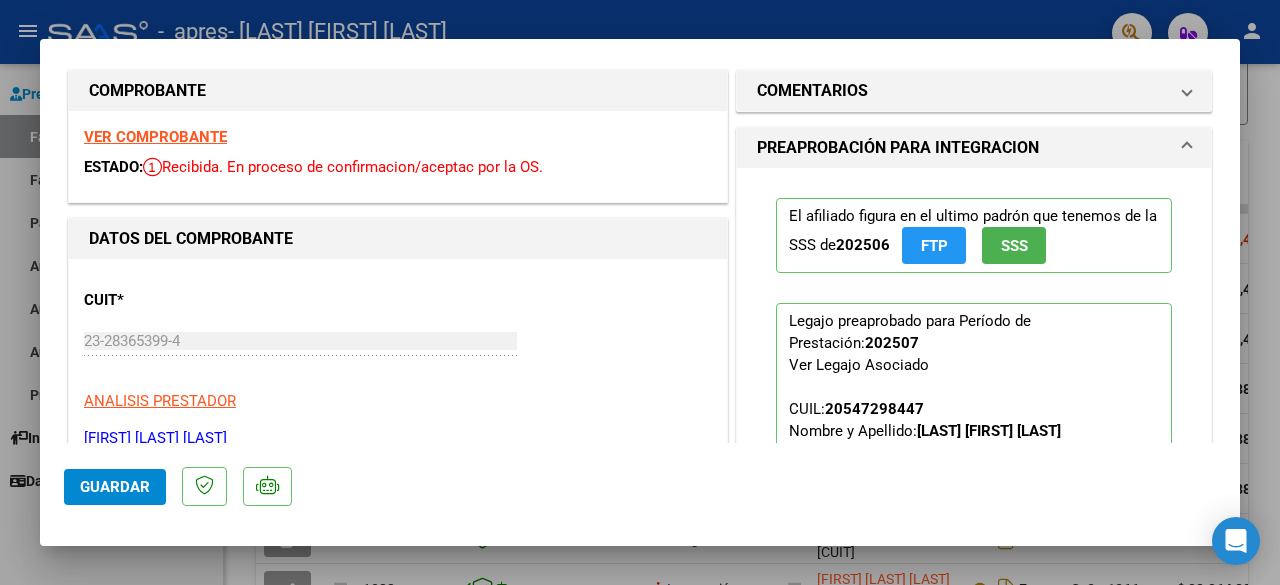 scroll, scrollTop: 0, scrollLeft: 0, axis: both 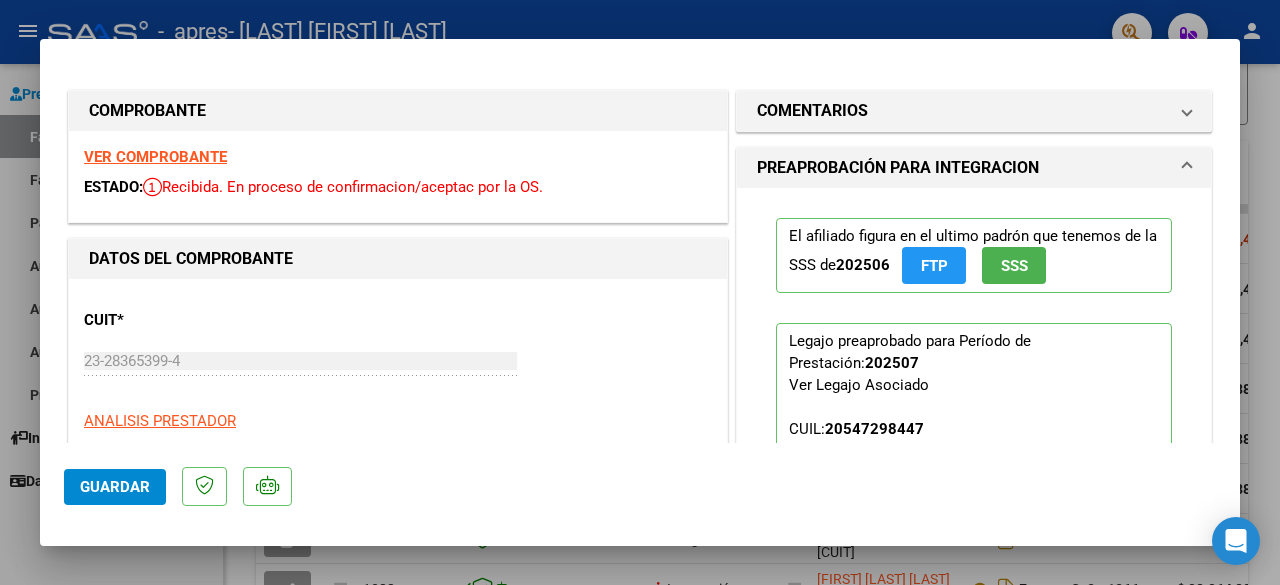 click at bounding box center [640, 292] 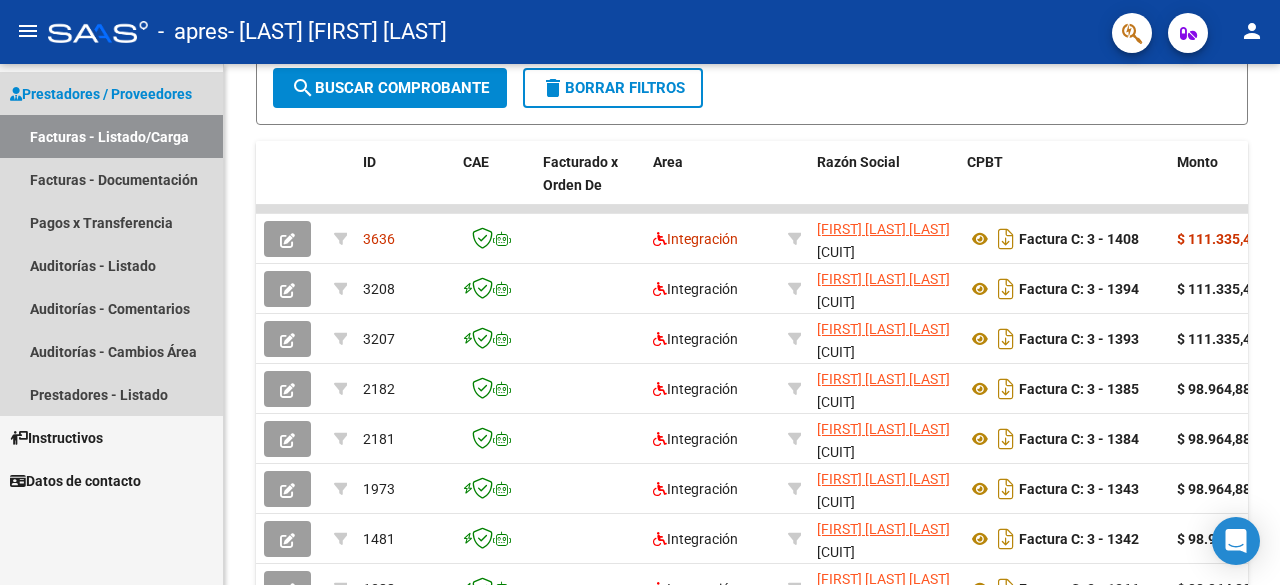 click on "Facturas - Listado/Carga" at bounding box center (111, 136) 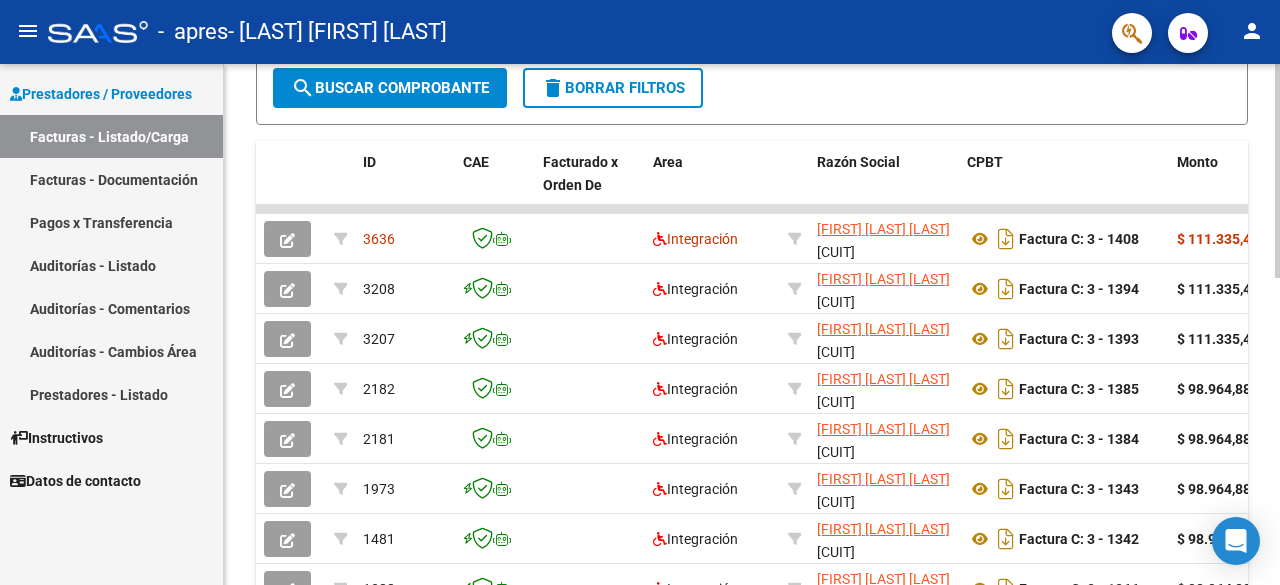 scroll, scrollTop: 0, scrollLeft: 0, axis: both 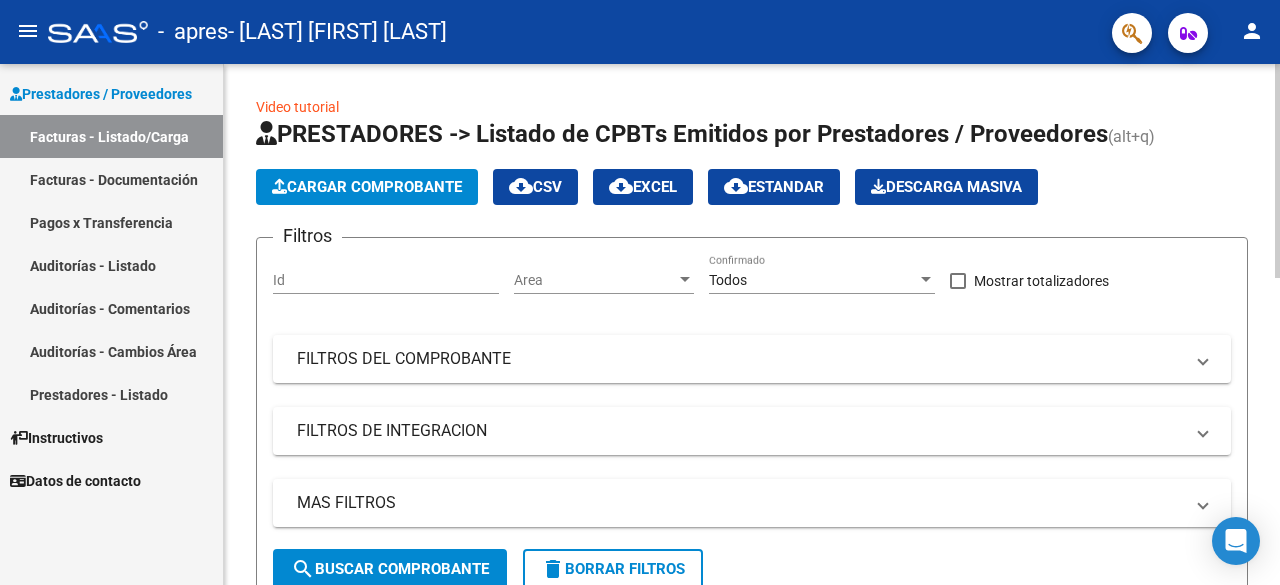 click 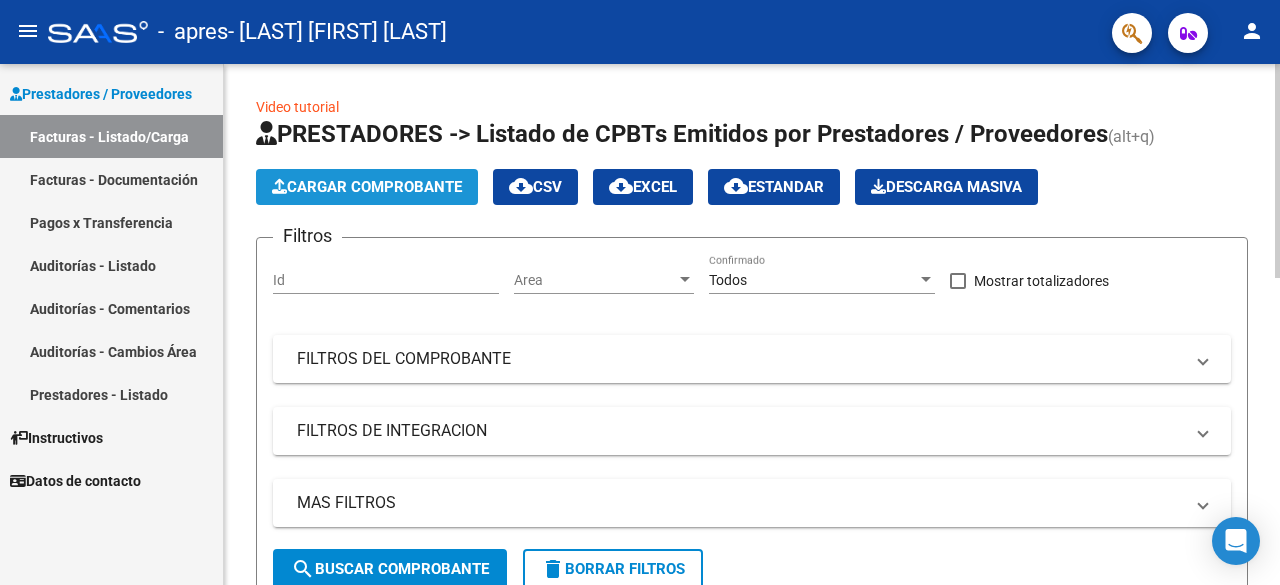 click on "Cargar Comprobante" 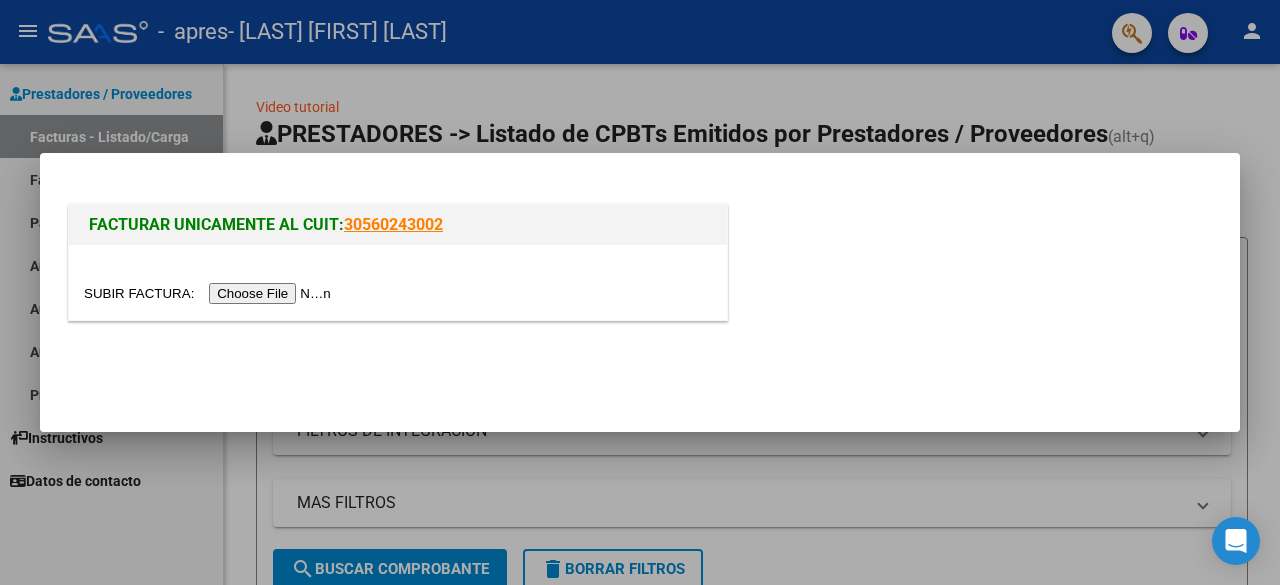 click at bounding box center (210, 293) 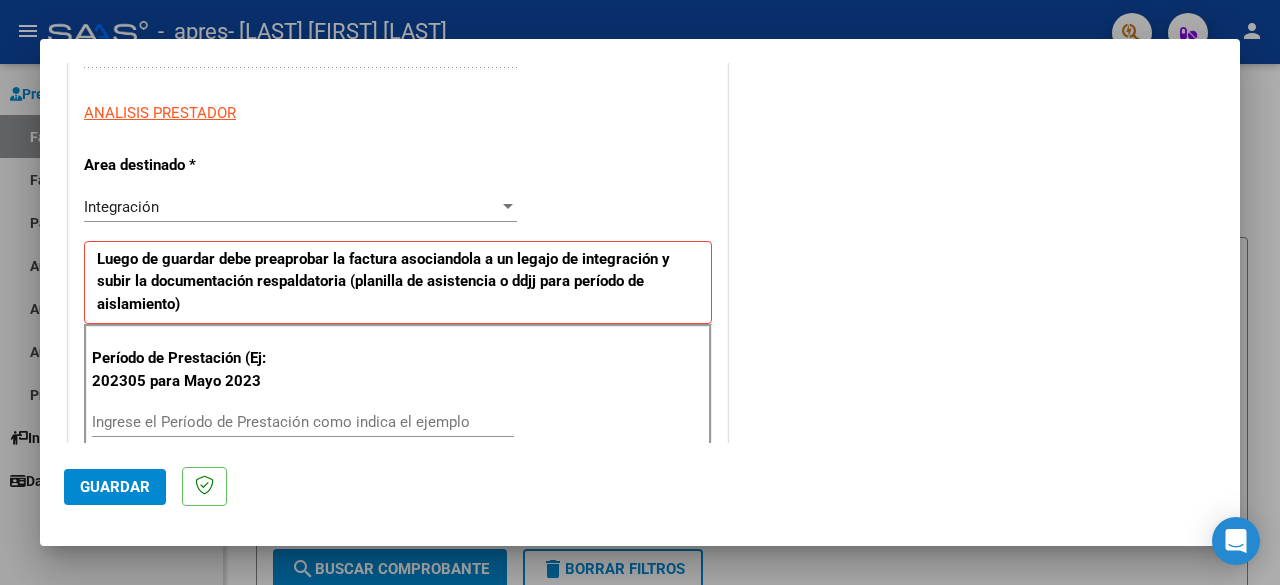 scroll, scrollTop: 394, scrollLeft: 0, axis: vertical 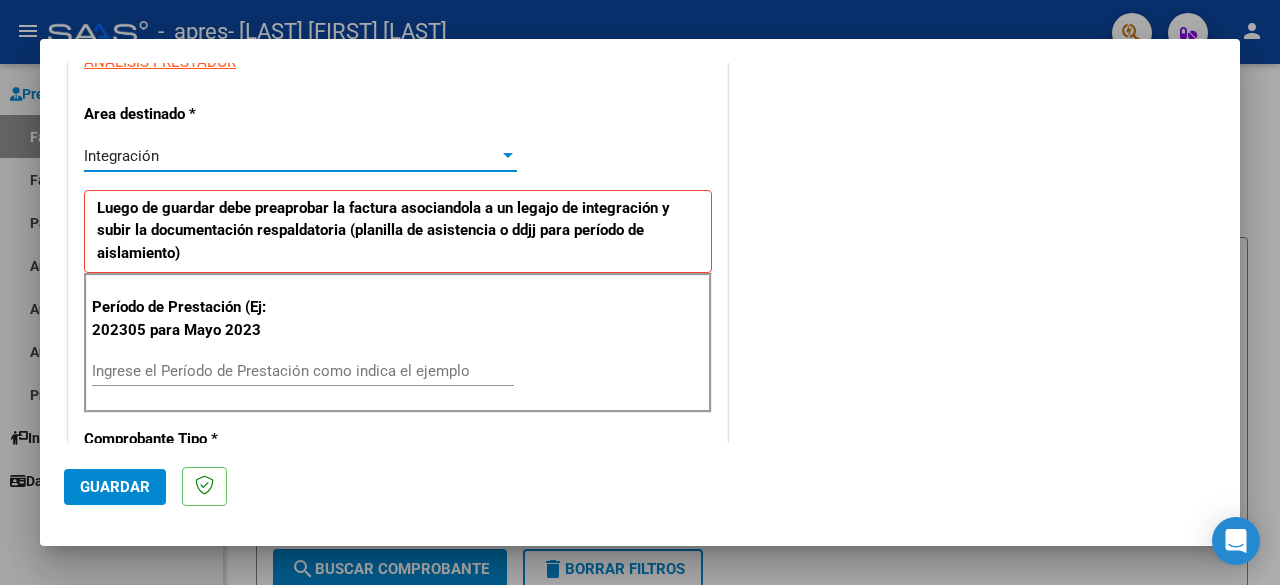 click on "Integración" at bounding box center (291, 156) 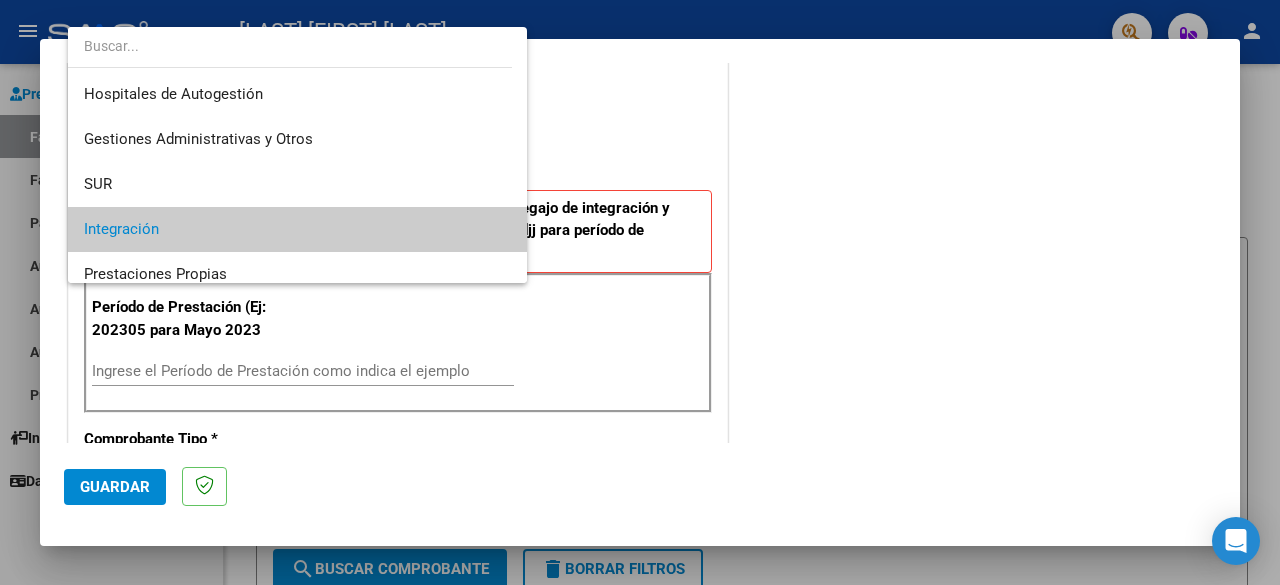 scroll, scrollTop: 74, scrollLeft: 0, axis: vertical 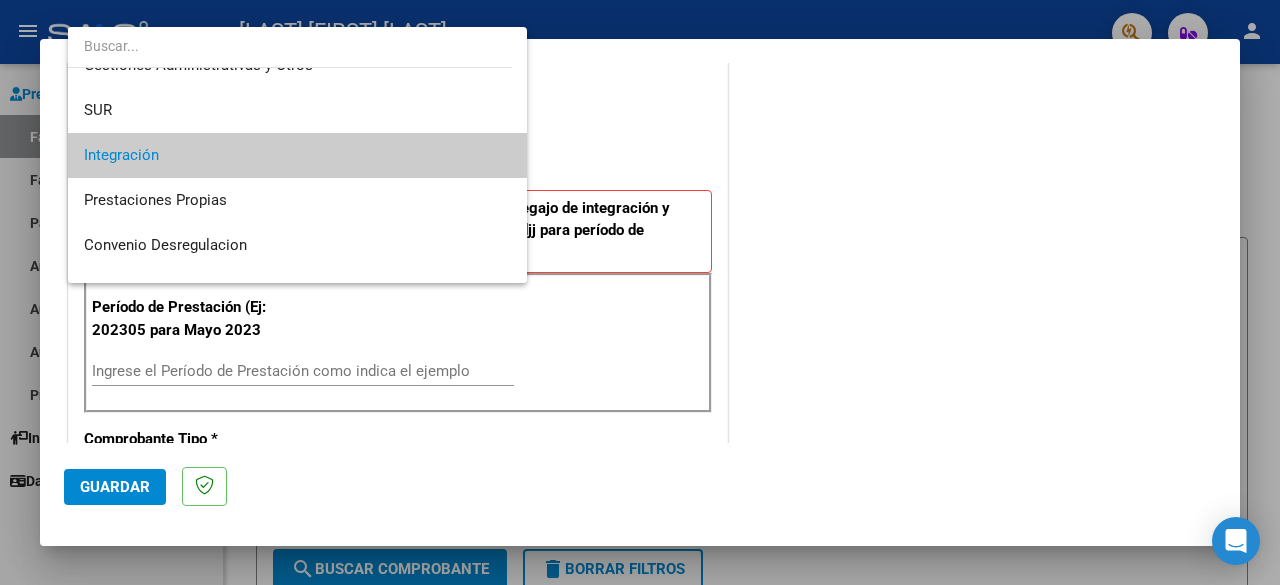 click on "Integración" at bounding box center [298, 155] 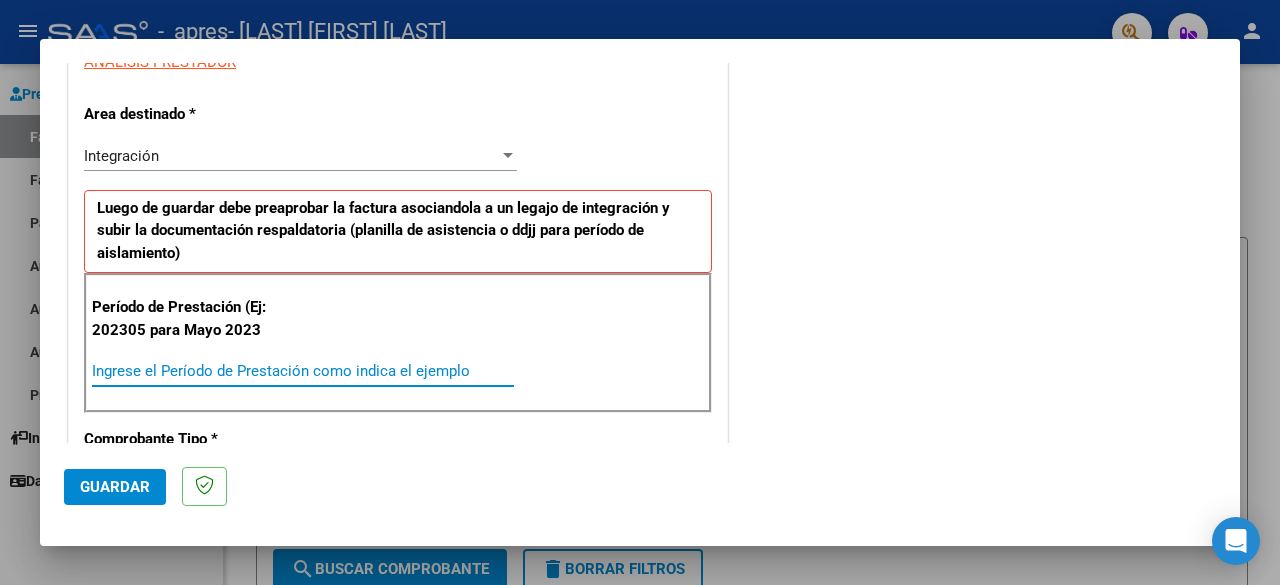 click on "Ingrese el Período de Prestación como indica el ejemplo" at bounding box center [303, 371] 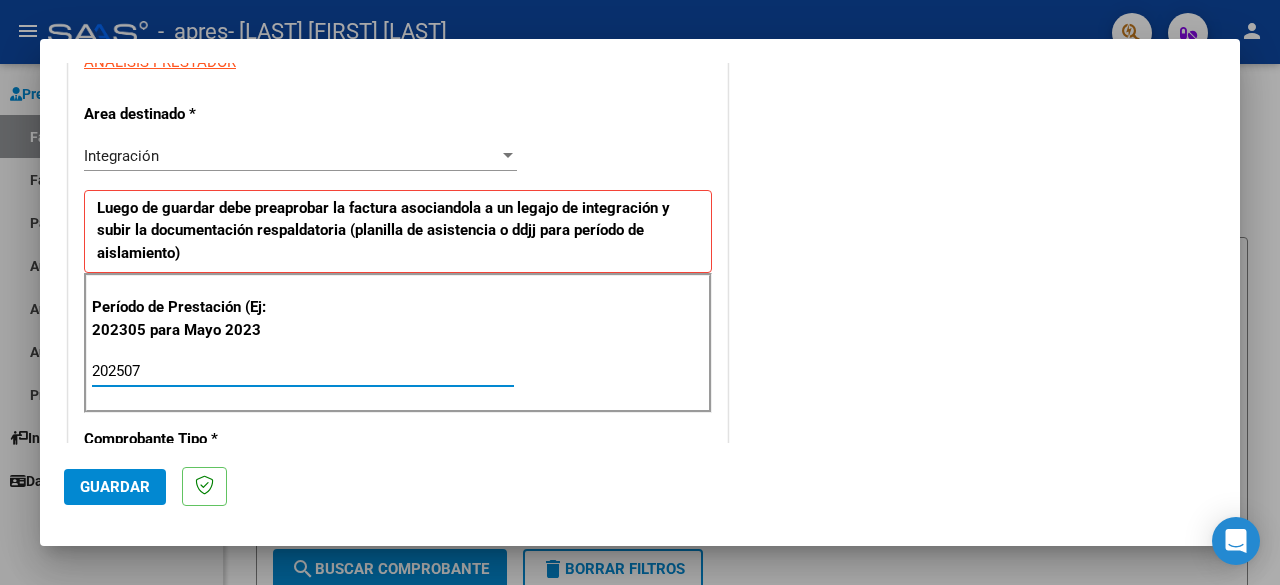 type on "202507" 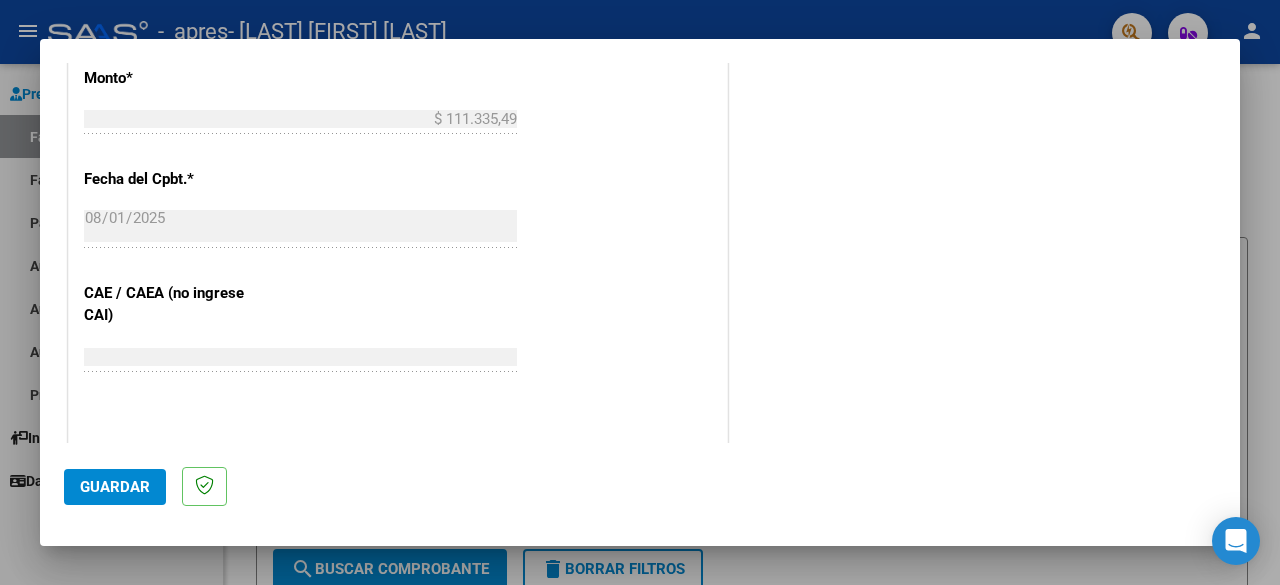 scroll, scrollTop: 1382, scrollLeft: 0, axis: vertical 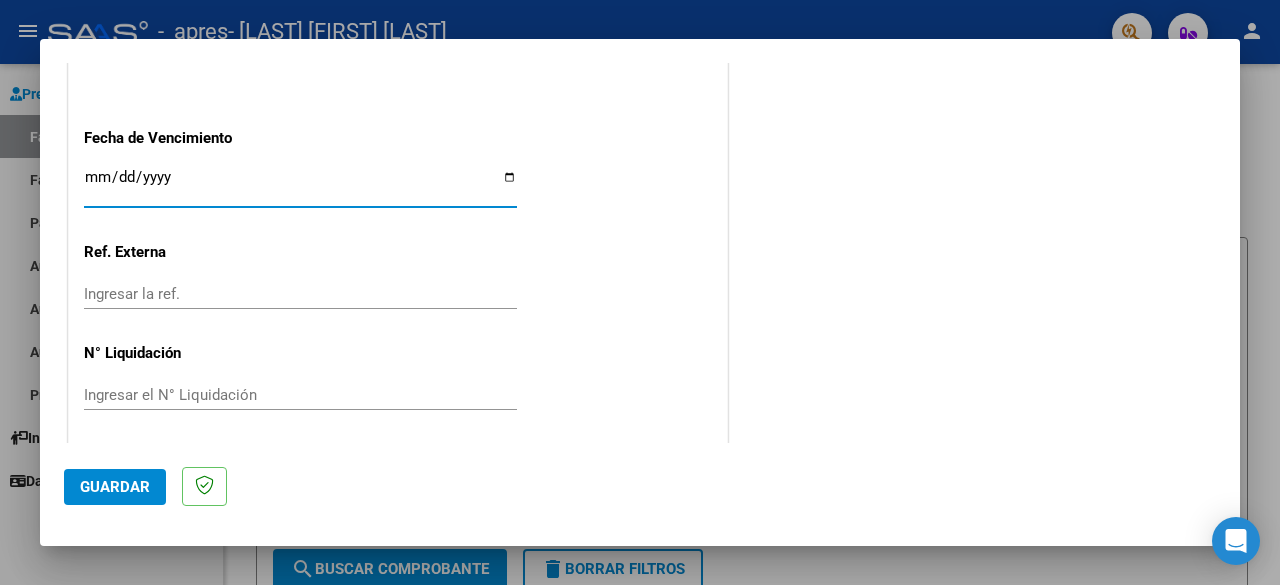 click on "Ingresar la fecha" at bounding box center [300, 185] 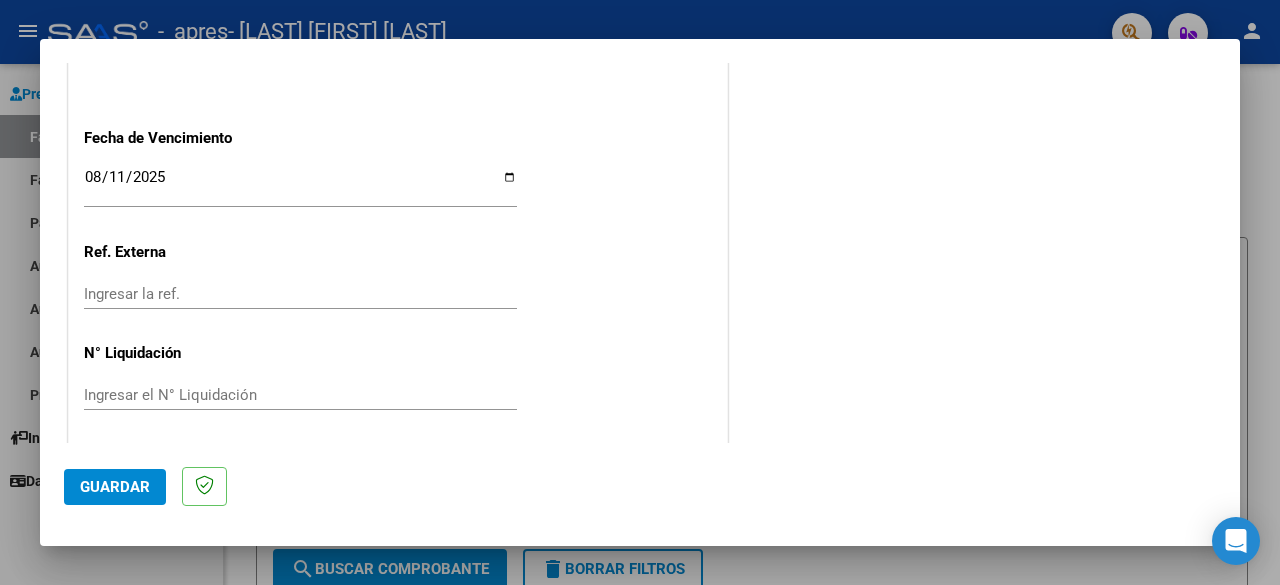 scroll, scrollTop: 1050, scrollLeft: 0, axis: vertical 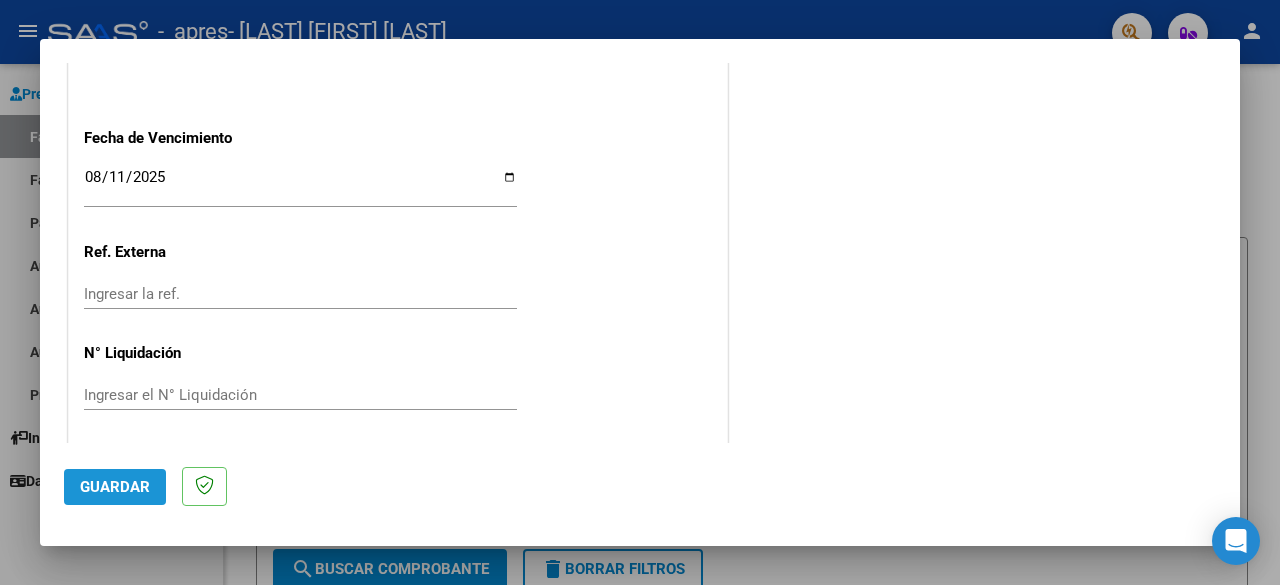 click on "Guardar" 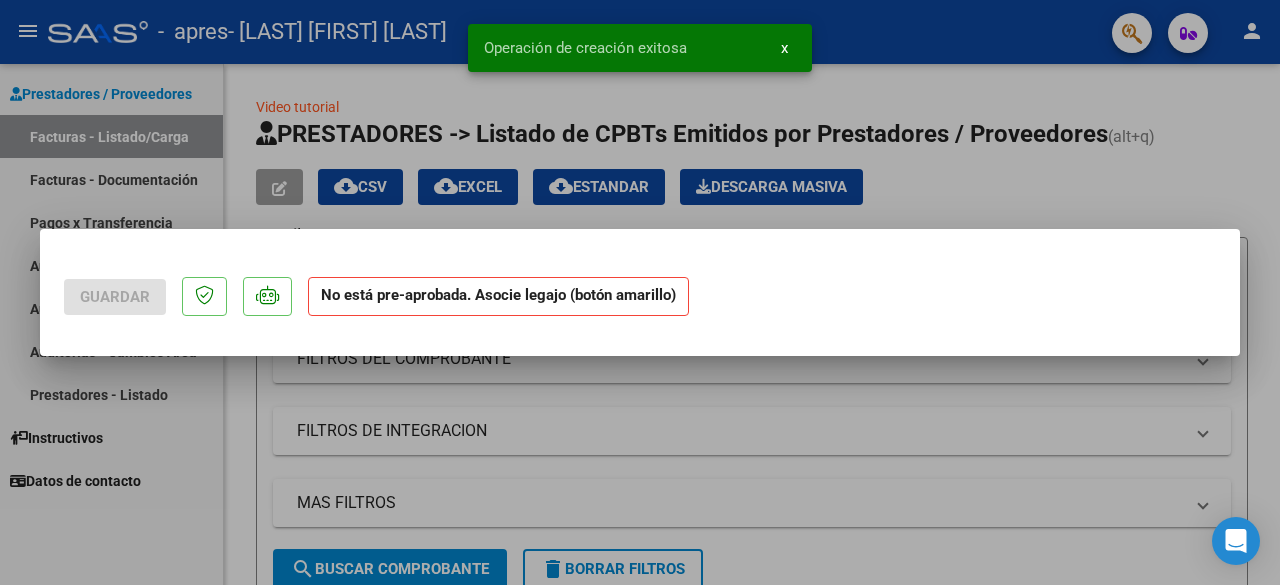 scroll, scrollTop: 0, scrollLeft: 0, axis: both 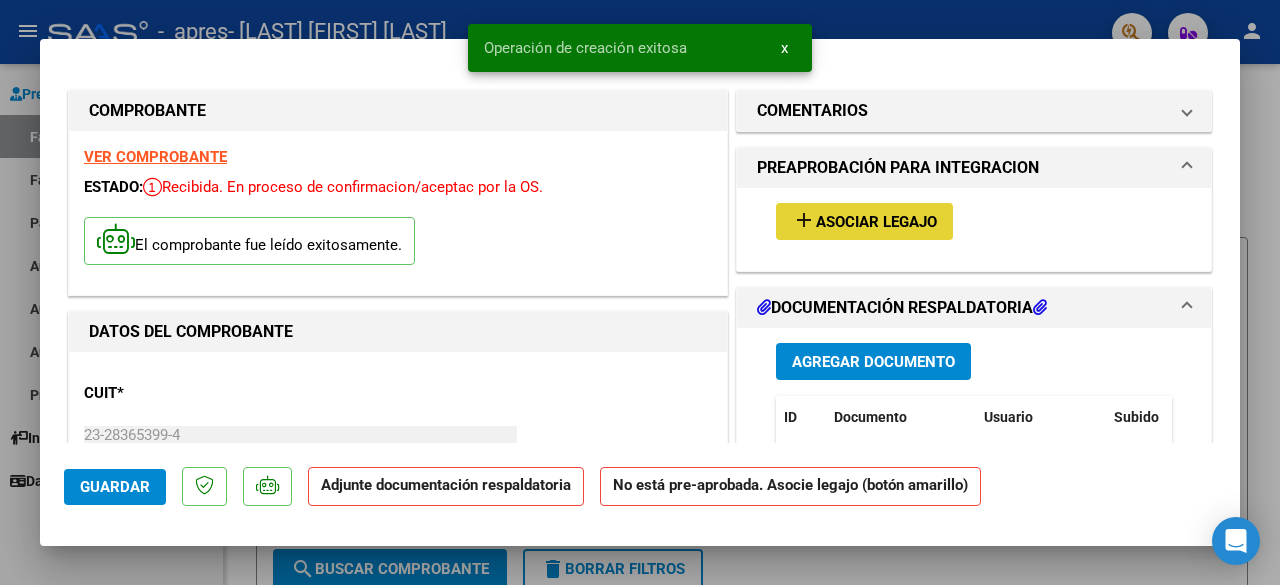 click on "Asociar Legajo" at bounding box center [876, 222] 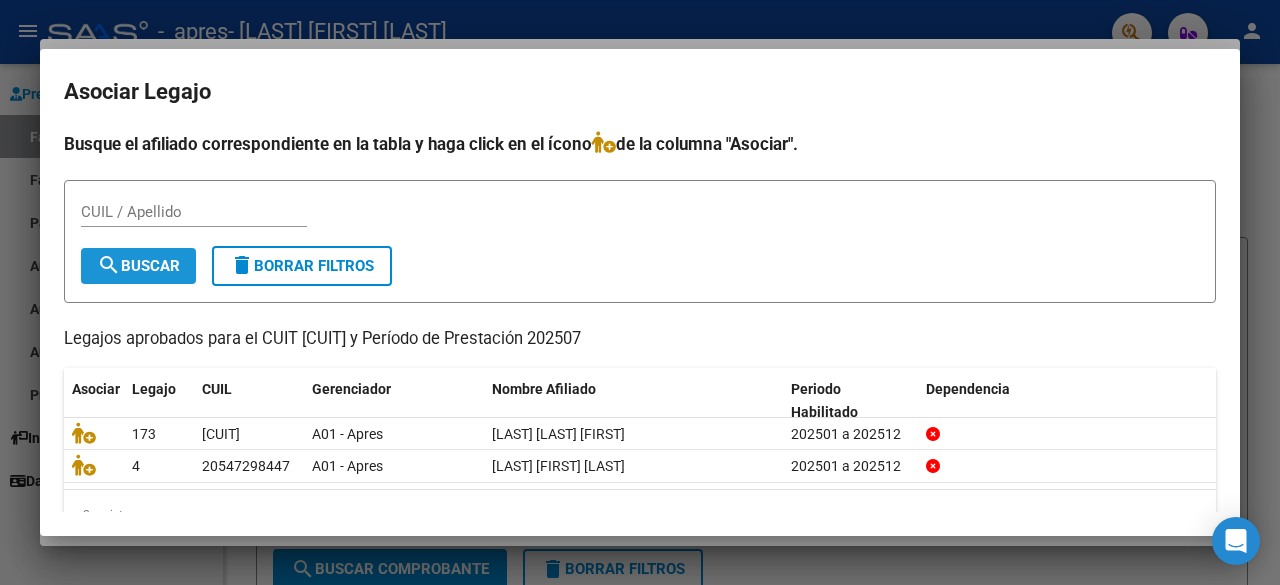 click on "search  Buscar" at bounding box center [138, 266] 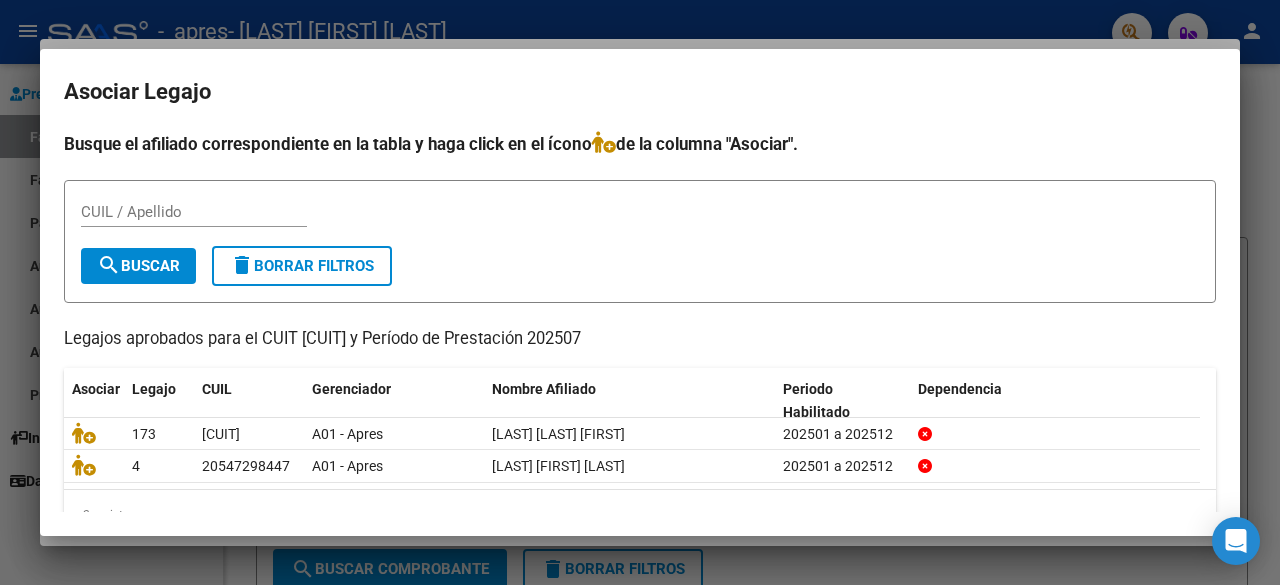 click on "CUIL / Apellido" at bounding box center (194, 212) 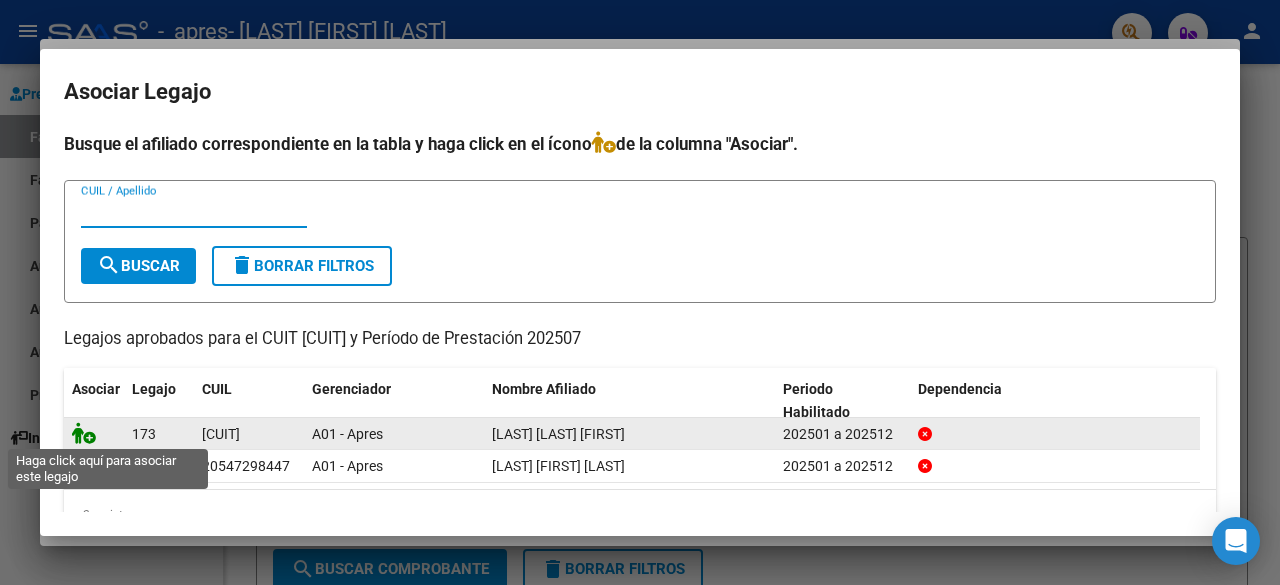 click 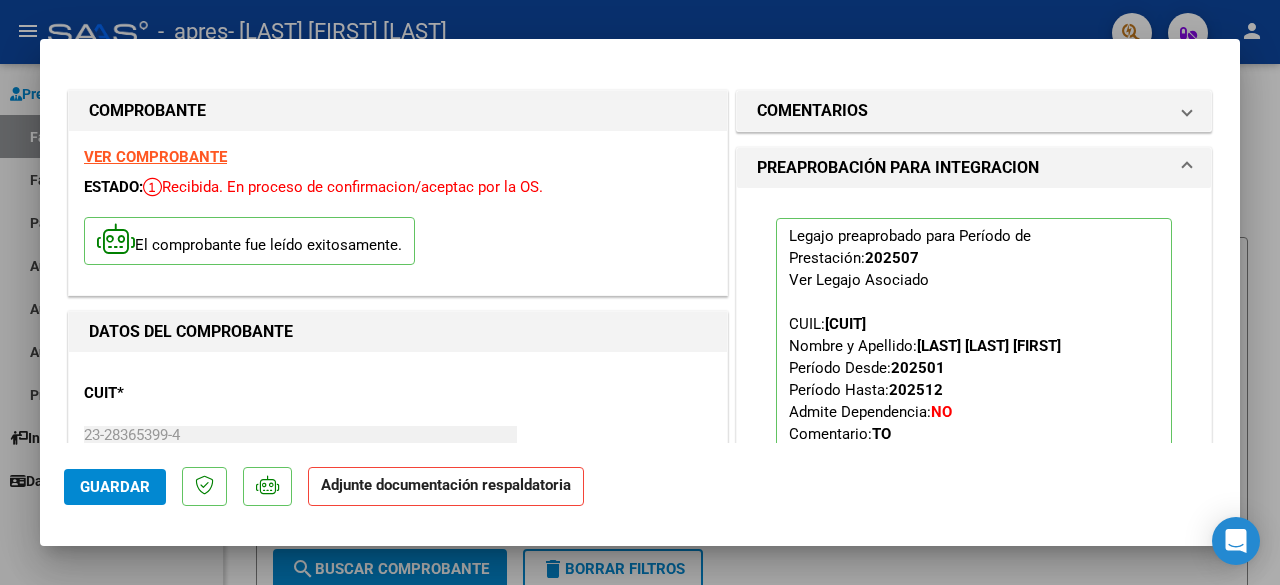 scroll, scrollTop: 332, scrollLeft: 0, axis: vertical 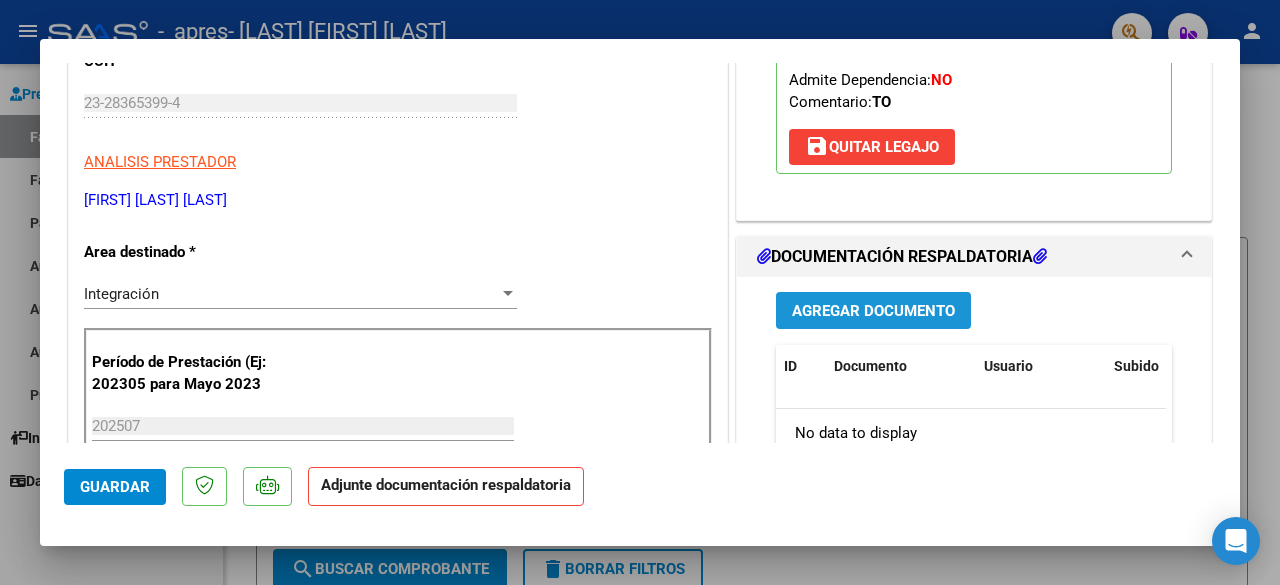 click on "Agregar Documento" at bounding box center [873, 310] 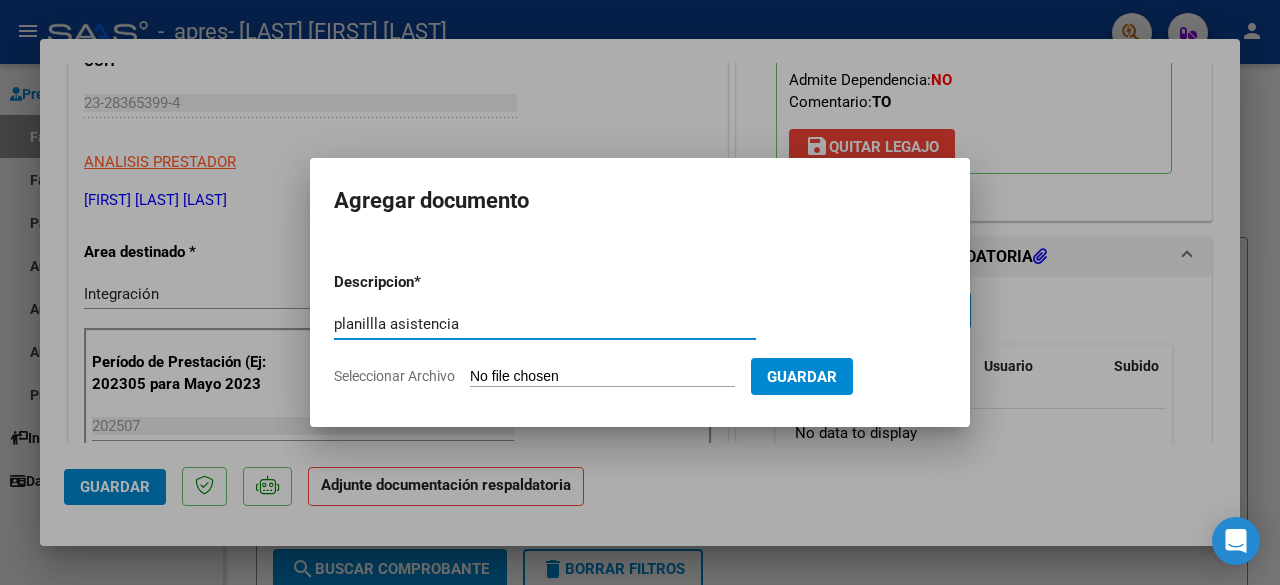 type on "planillla asistencia" 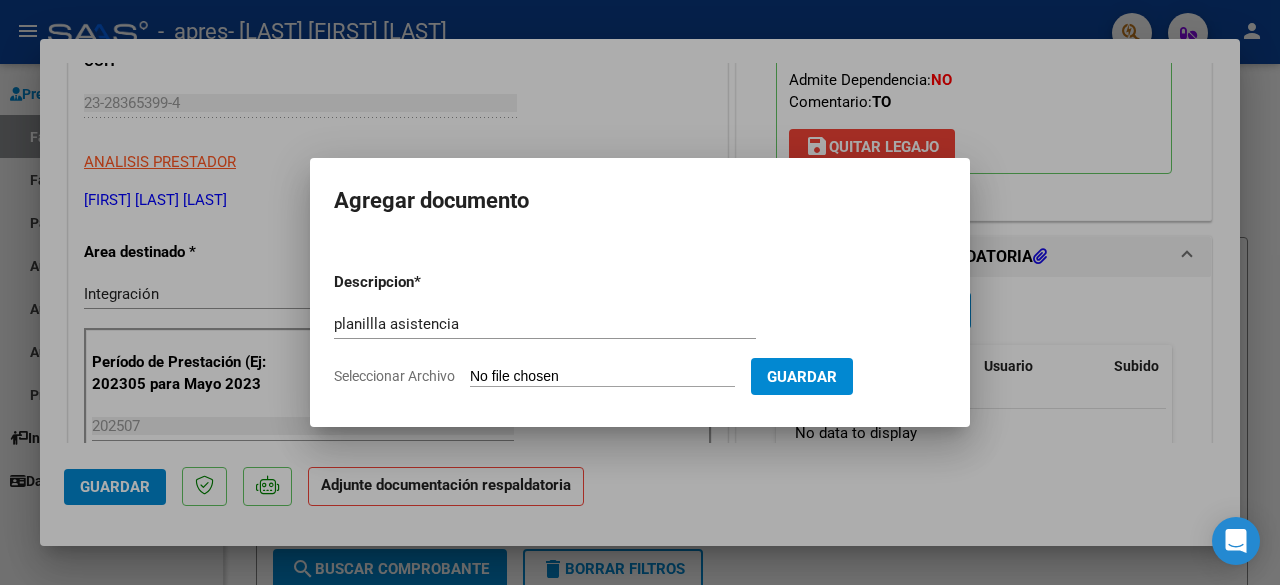 type on "C:\fakepath\planilla.pdf" 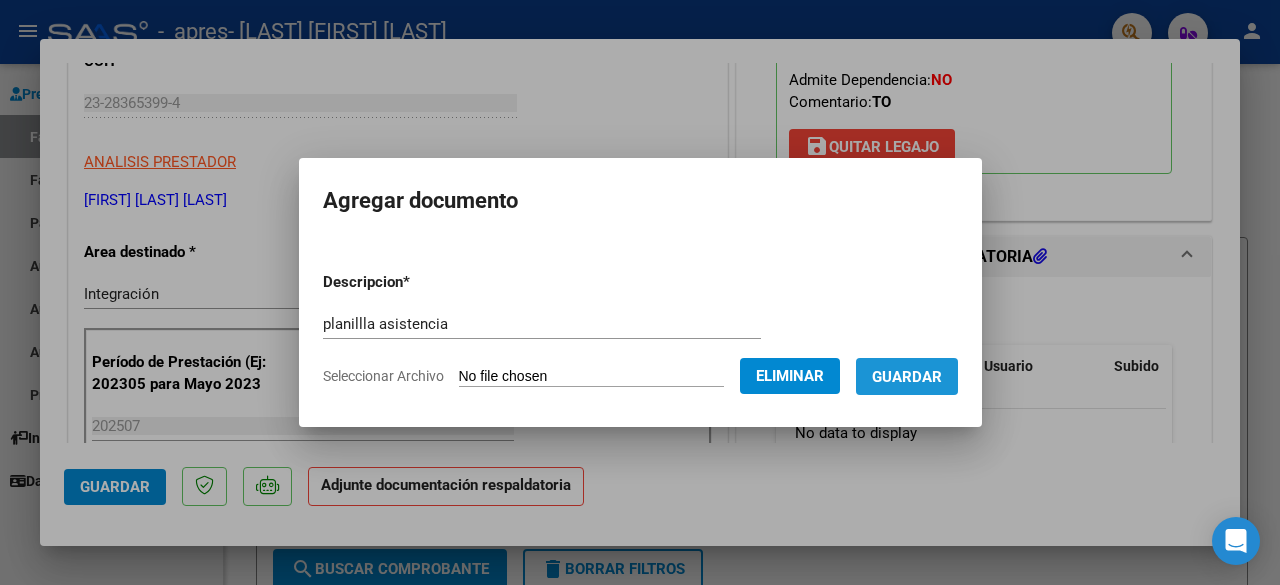 click on "Guardar" at bounding box center (907, 377) 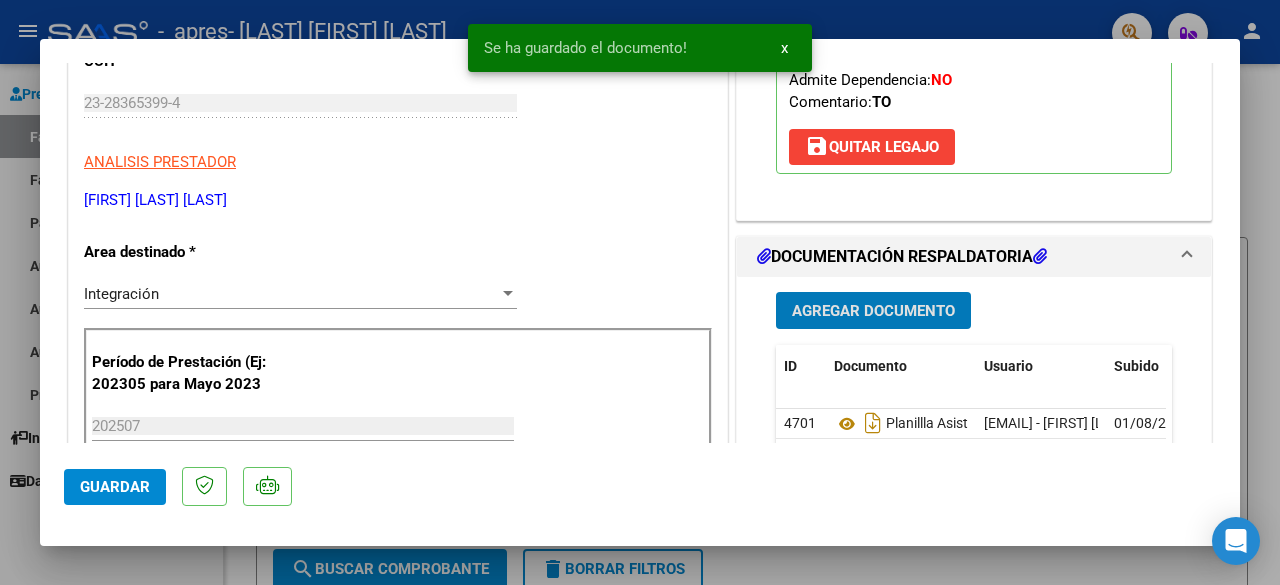click on "Guardar" 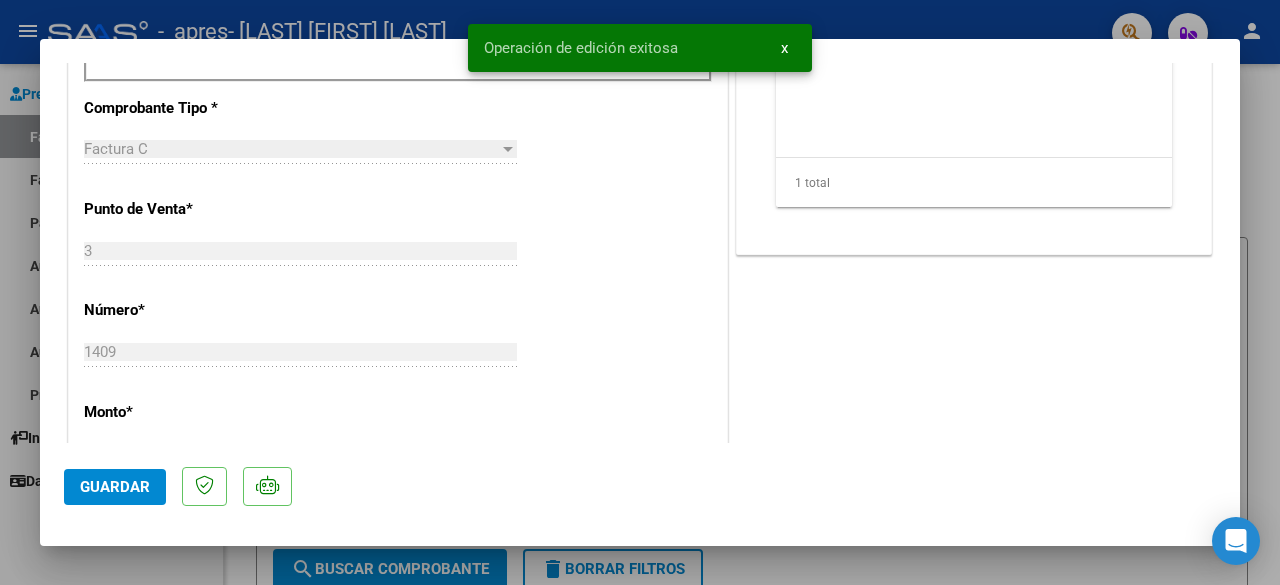 scroll, scrollTop: 749, scrollLeft: 0, axis: vertical 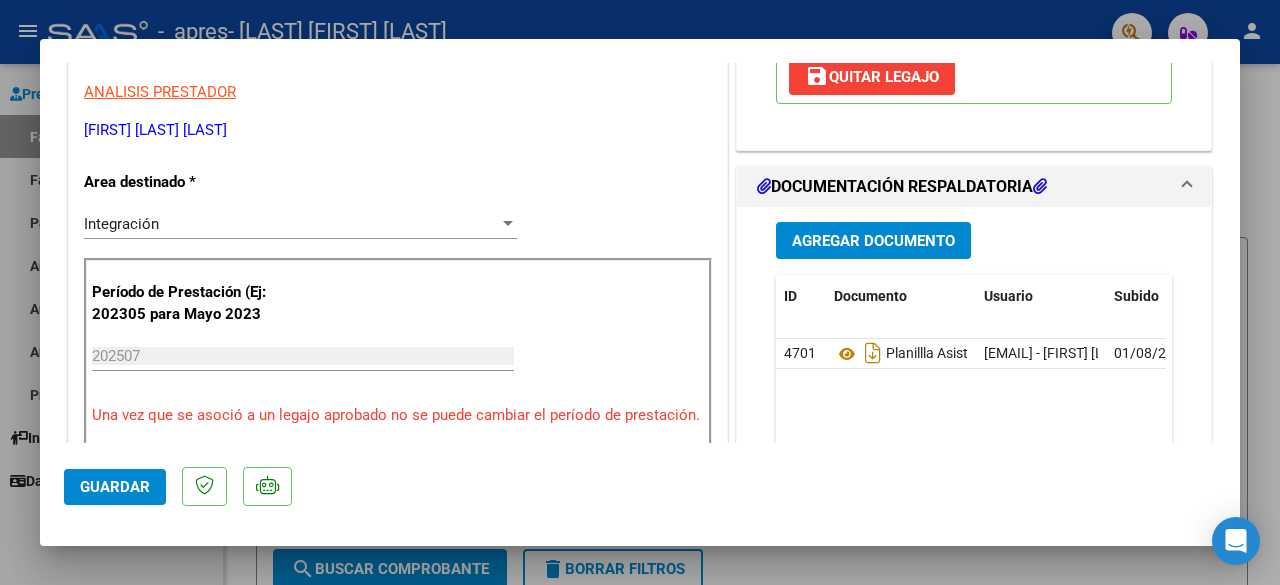 click at bounding box center (640, 292) 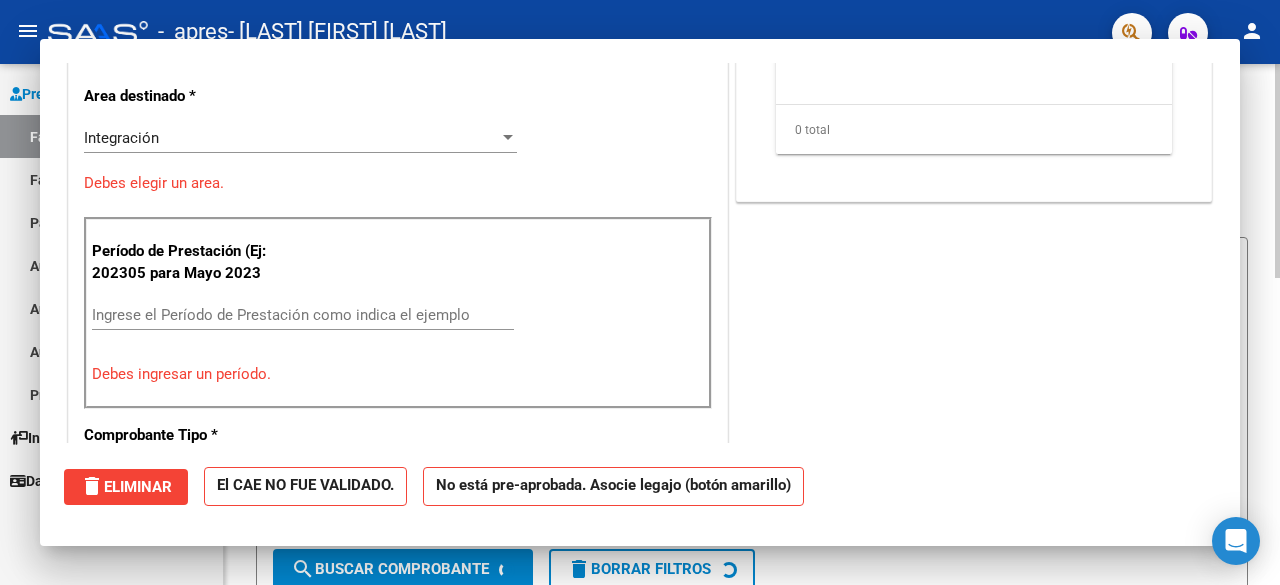 click on "FILTROS DEL COMPROBANTE  Comprobante Tipo Comprobante Tipo Start date – End date Fec. Comprobante Desde / Hasta Días Emisión Desde(cant. días) Días Emisión Hasta(cant. días) CUIT / Razón Social Pto. Venta Nro. Comprobante Código SSS CAE Válido CAE Válido Todos Cargado Módulo Hosp. Todos Tiene facturacion Apócrifa Hospital Refes  FILTROS DE INTEGRACION  Período De Prestación Campos del Archivo de Rendición Devuelto x SSS (dr_envio) Todos Rendido x SSS (dr_envio) Tipo de Registro Tipo de Registro Período Presentación Período Presentación Campos del Legajo Asociado (preaprobación) Afiliado Legajo (cuil/nombre) Todos Solo facturas preaprobadas  MAS FILTROS  Todos Con Doc. Respaldatoria Todos Con Trazabilidad Todos Asociado a Expediente Sur –" 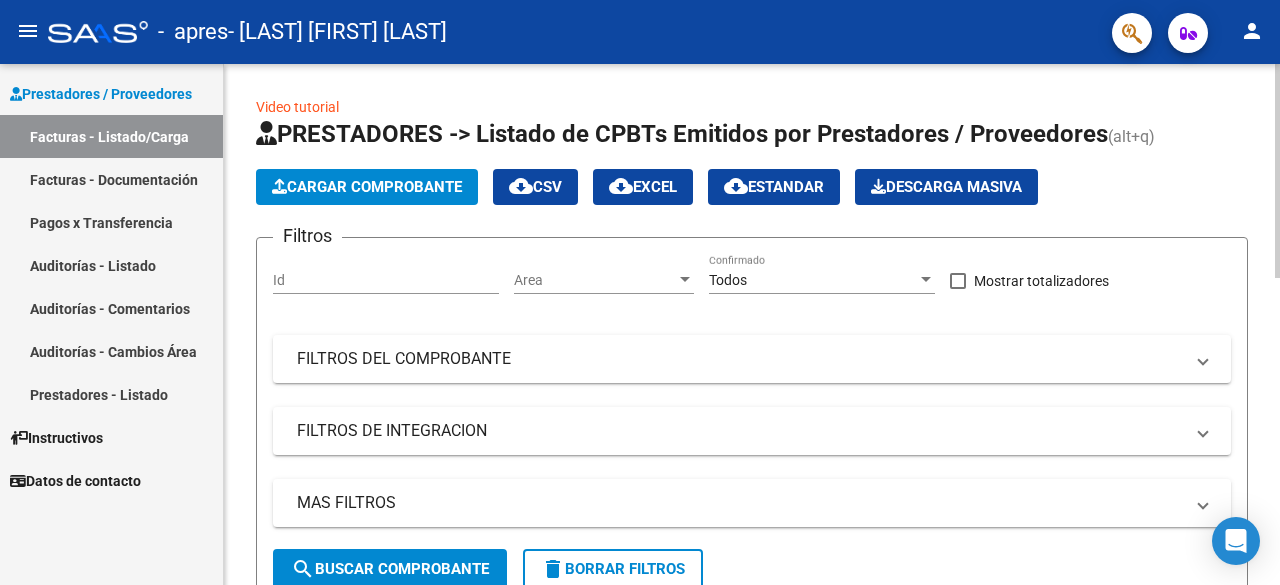 scroll, scrollTop: 521, scrollLeft: 0, axis: vertical 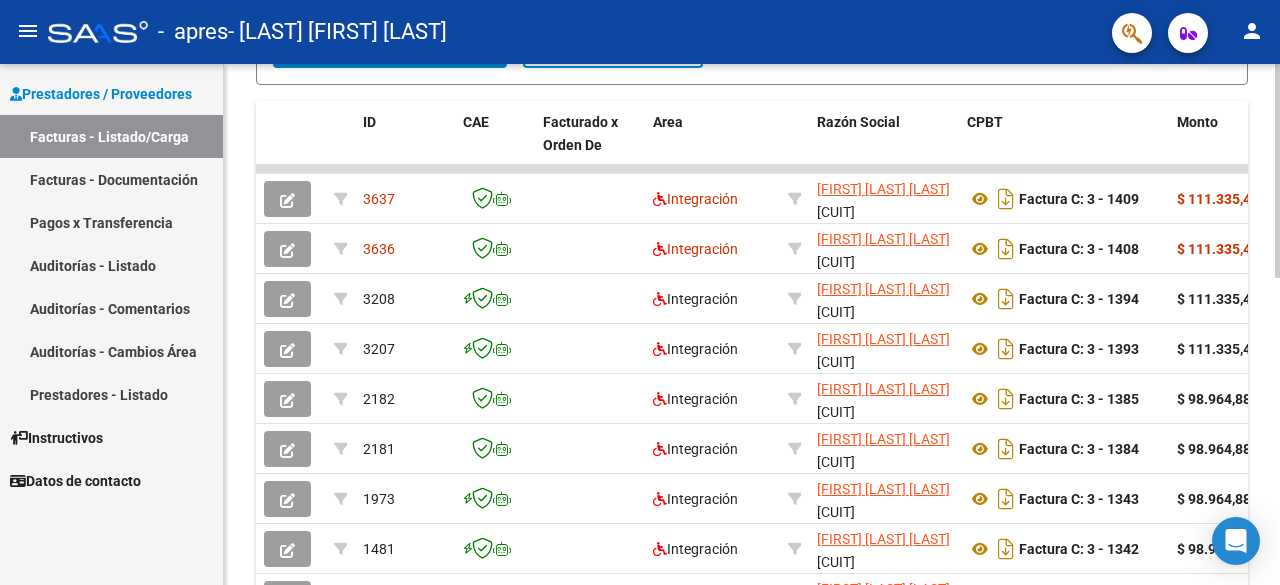 click 